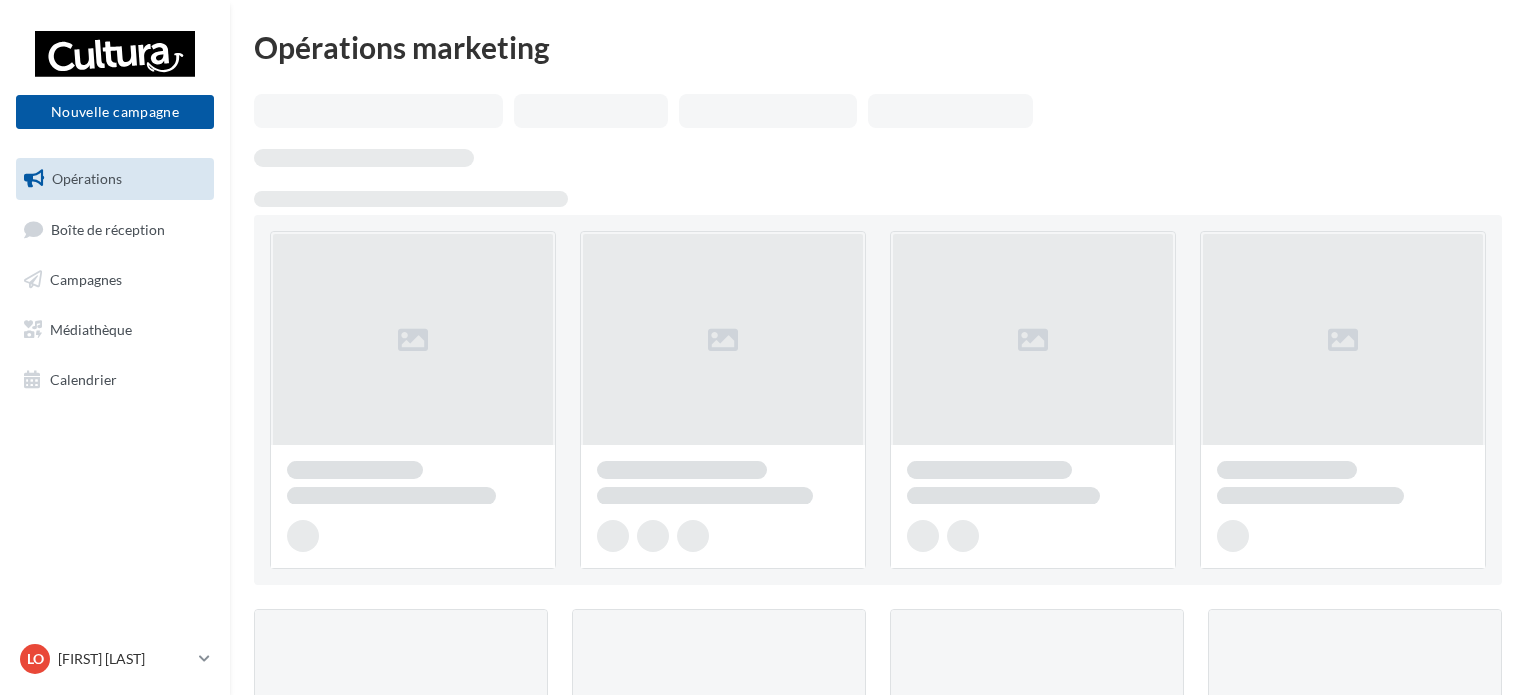 scroll, scrollTop: 0, scrollLeft: 0, axis: both 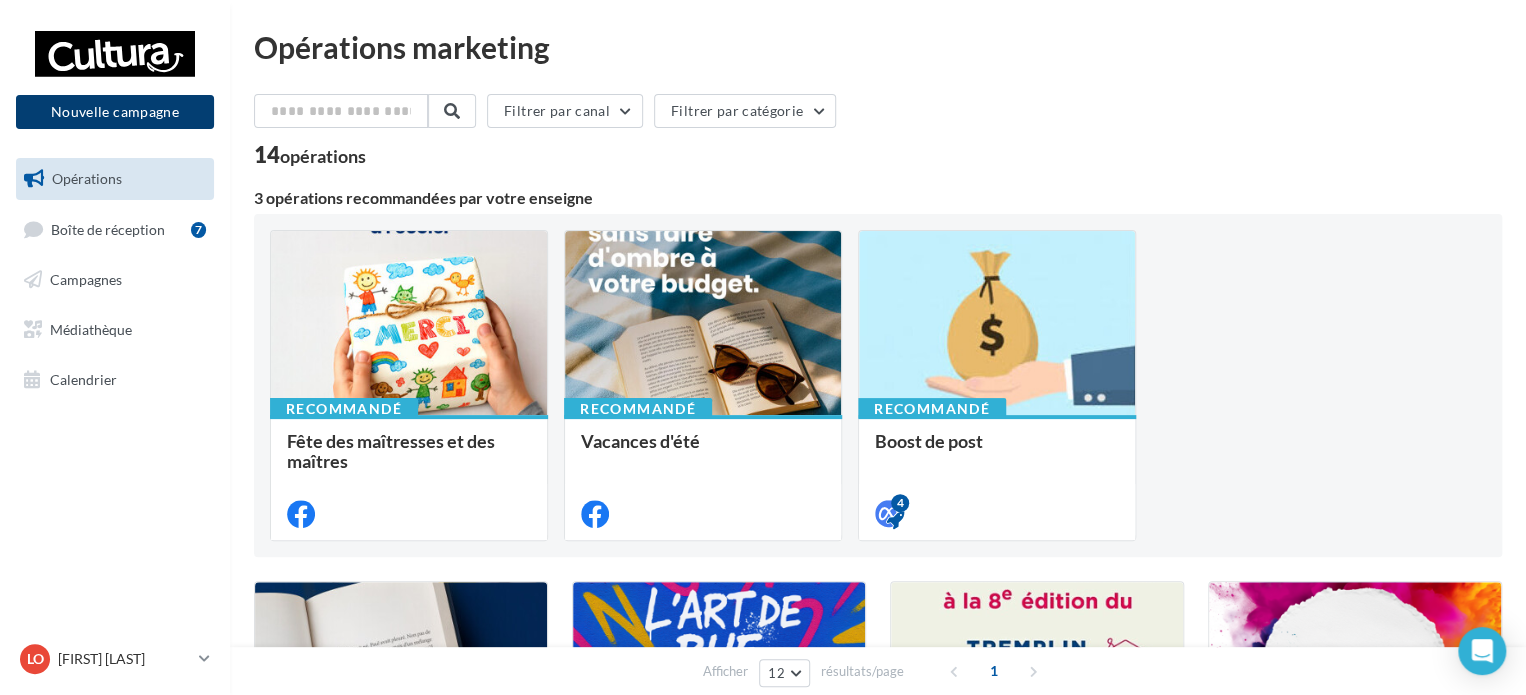 click on "Nouvelle campagne" at bounding box center (115, 112) 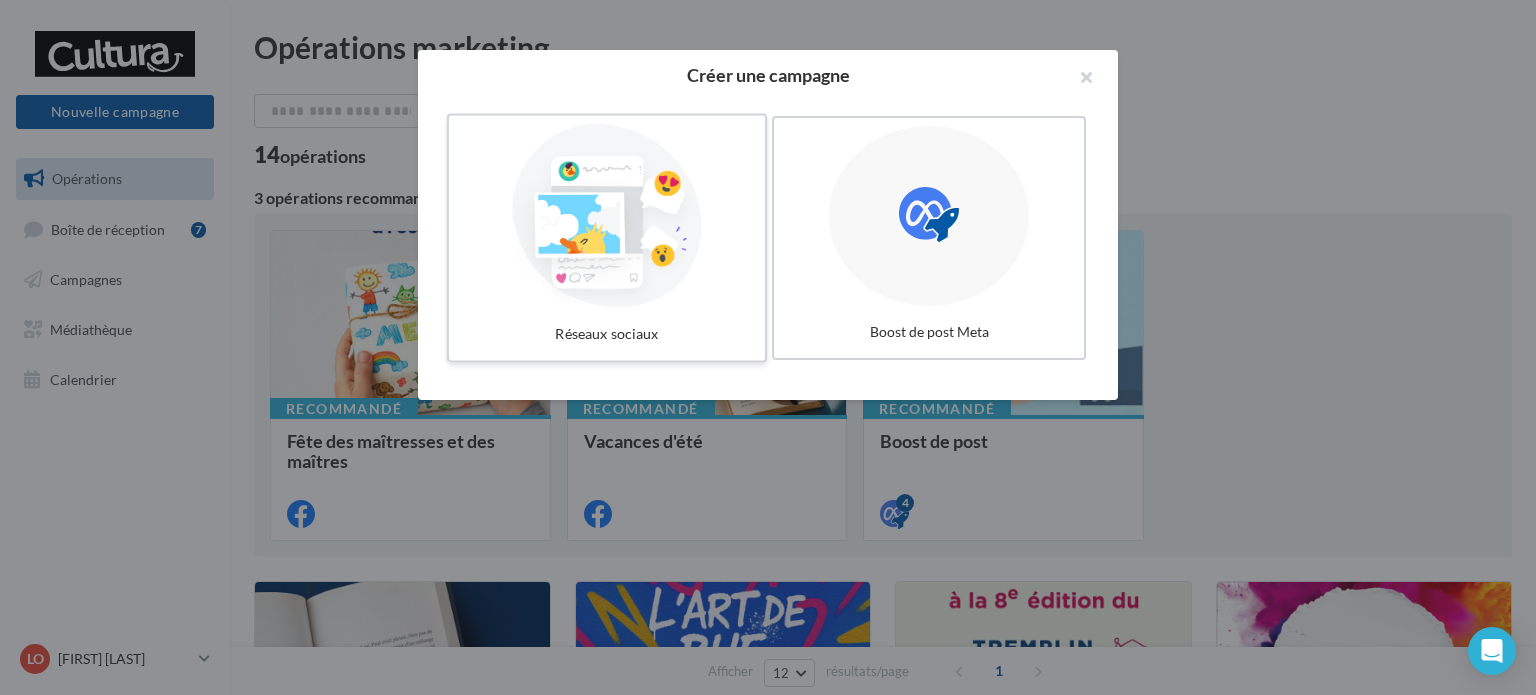 click at bounding box center (607, 216) 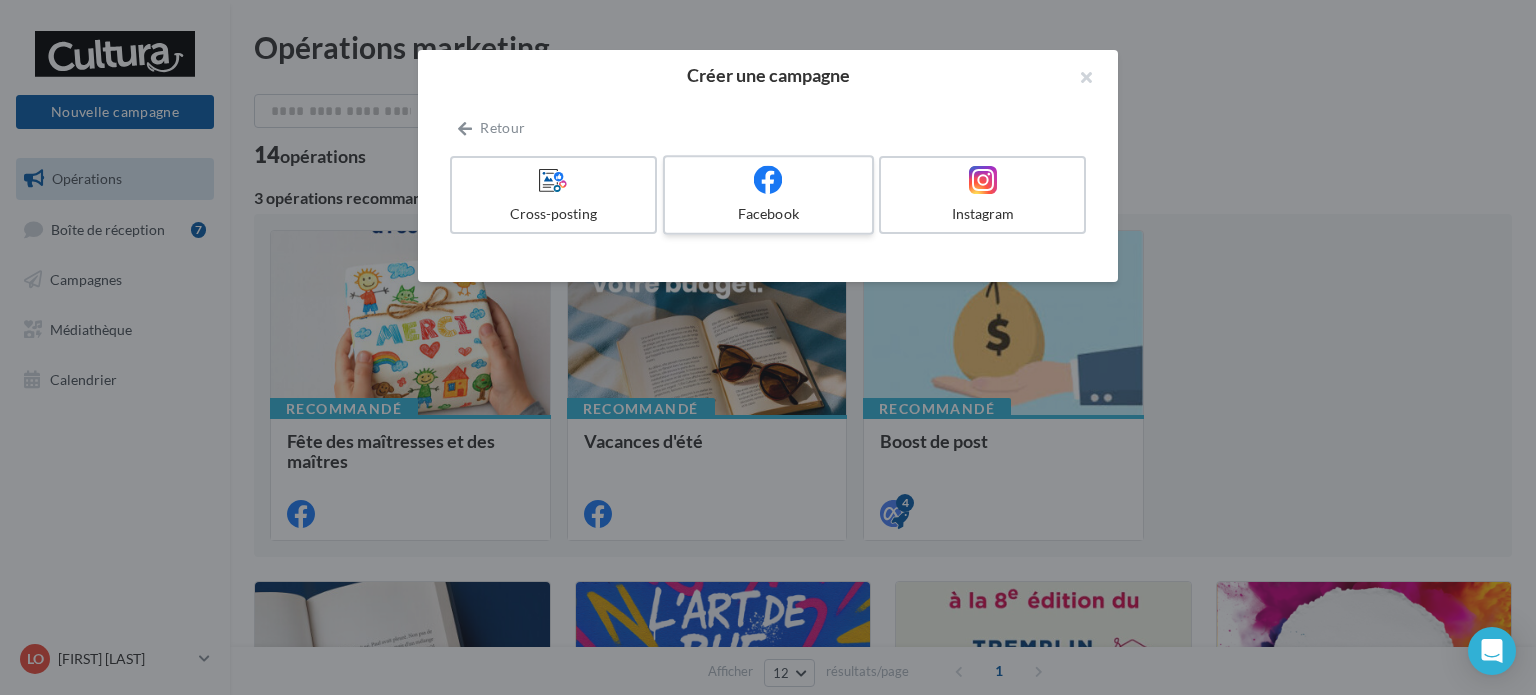 click at bounding box center (768, 180) 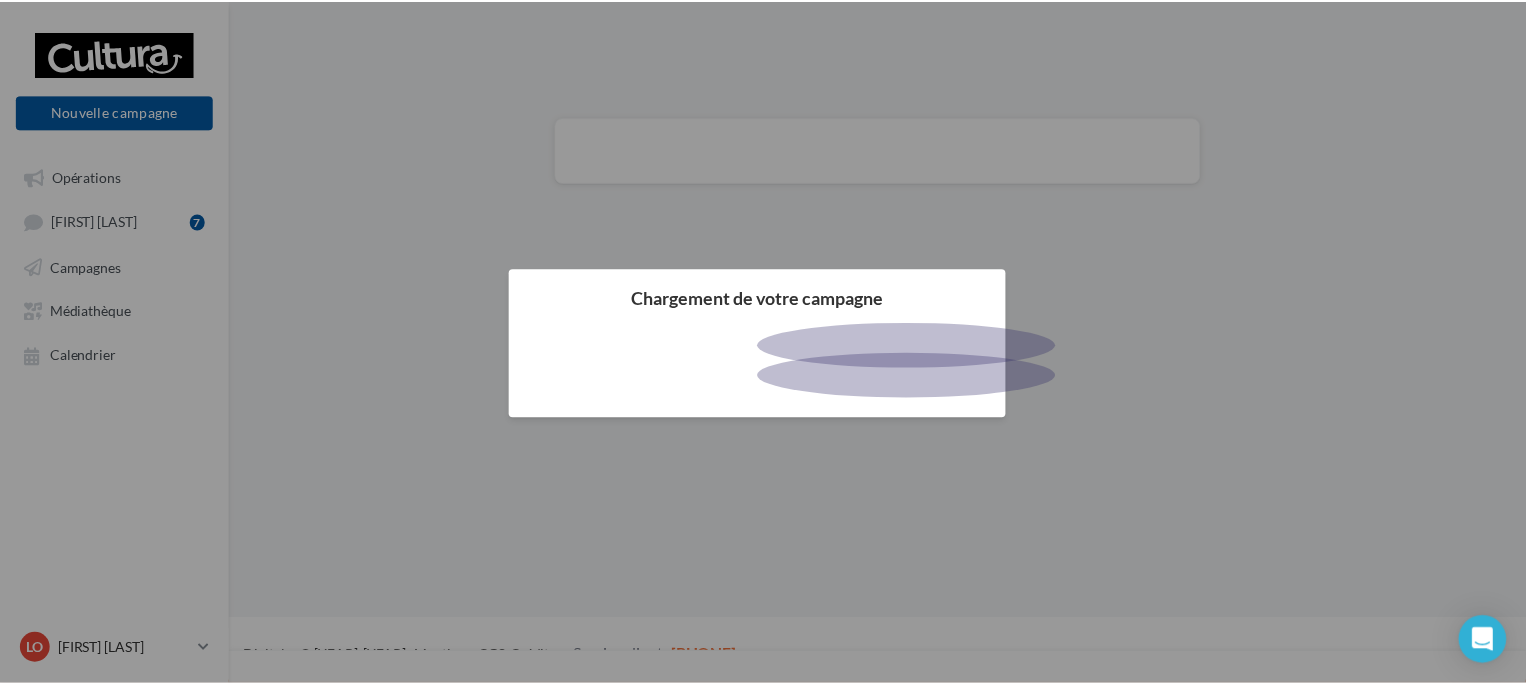 scroll, scrollTop: 0, scrollLeft: 0, axis: both 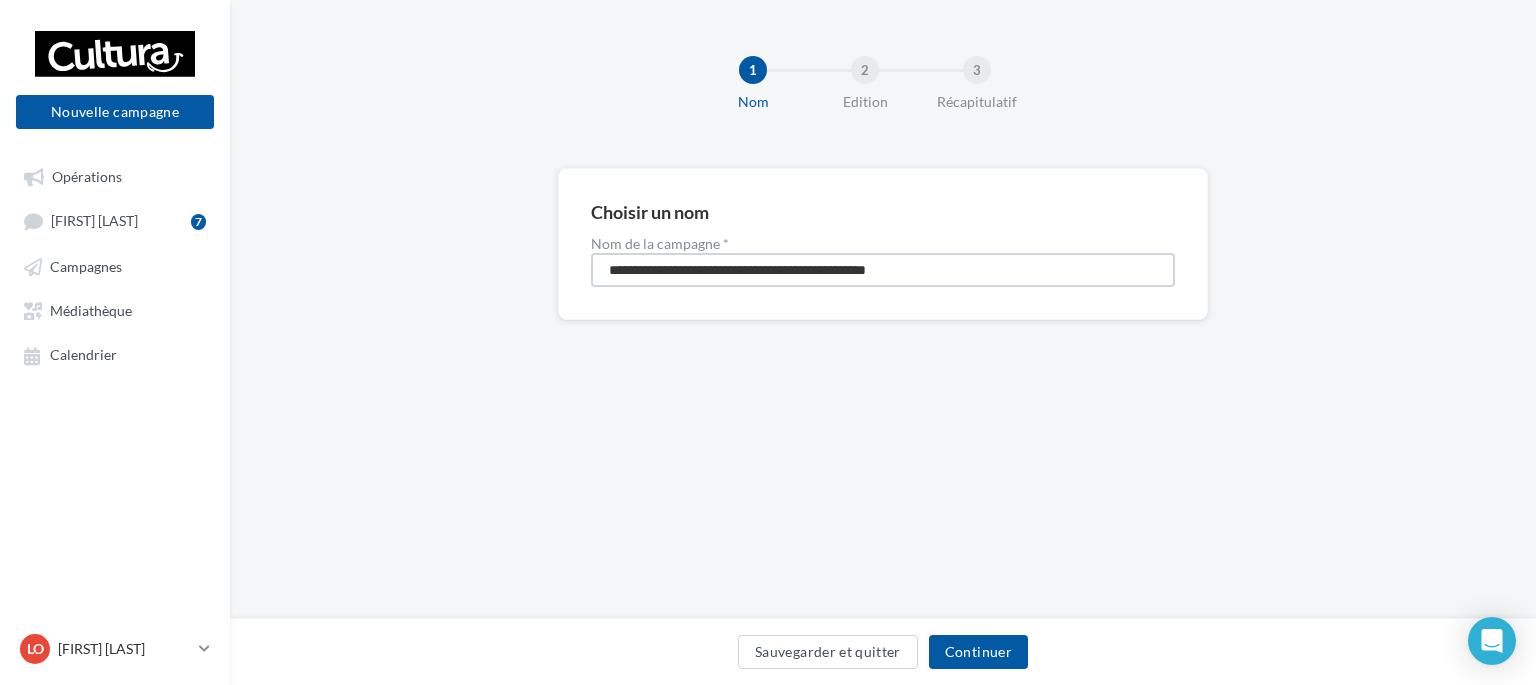 click on "**********" at bounding box center (883, 270) 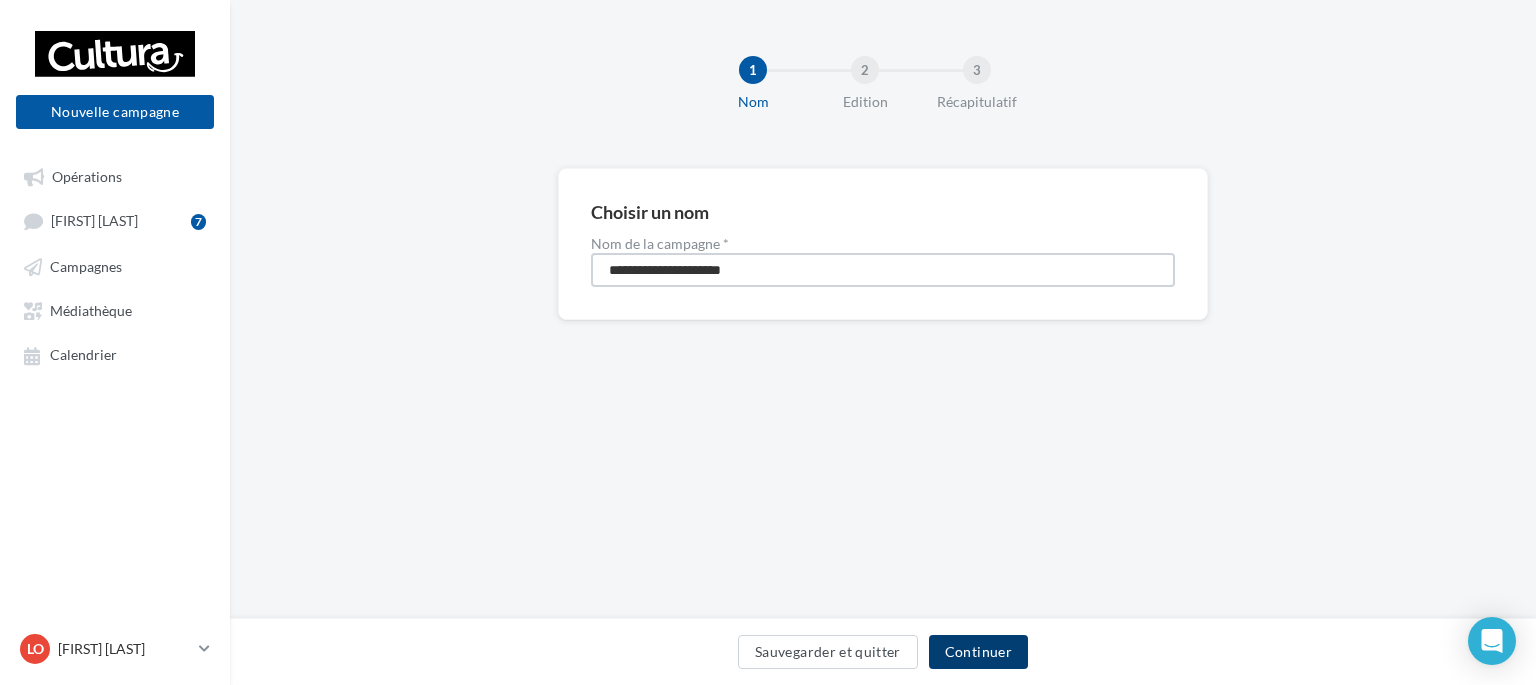 type on "**********" 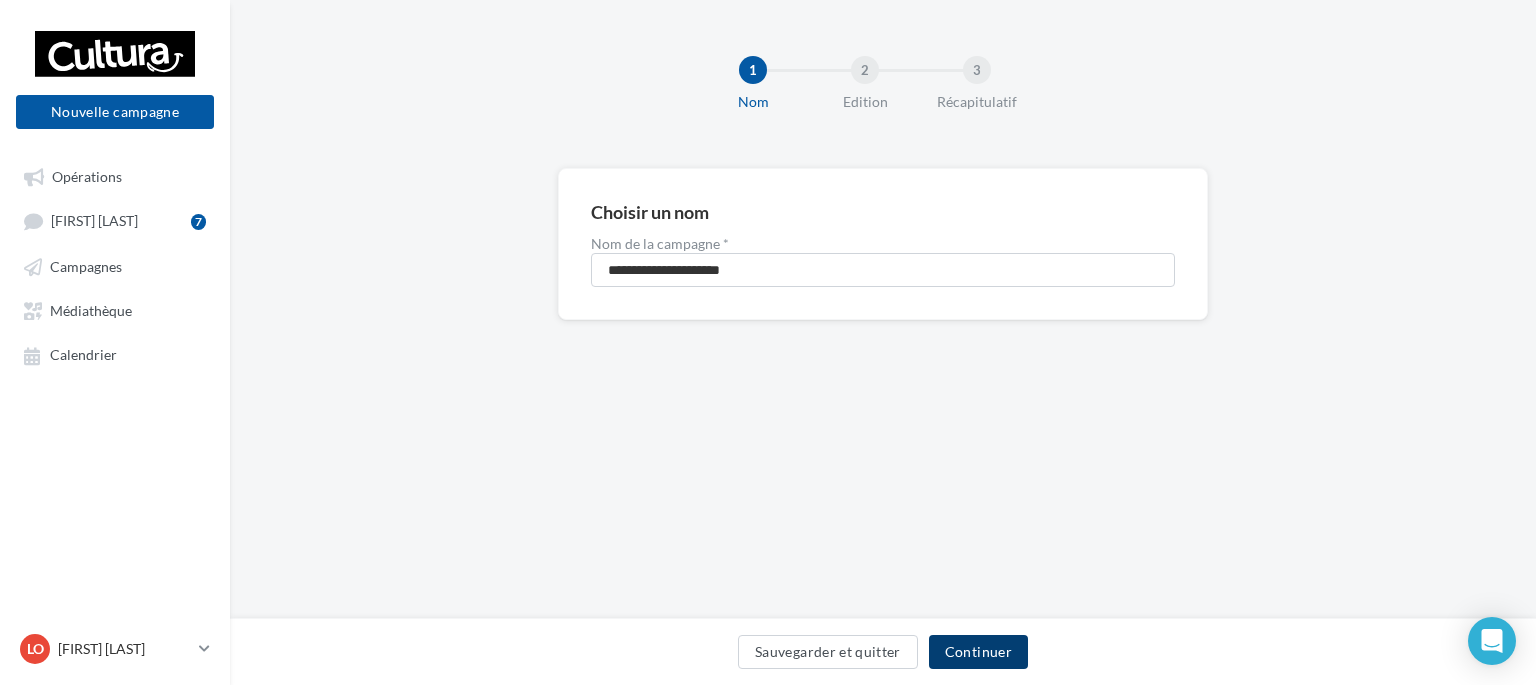 click on "Continuer" at bounding box center (978, 652) 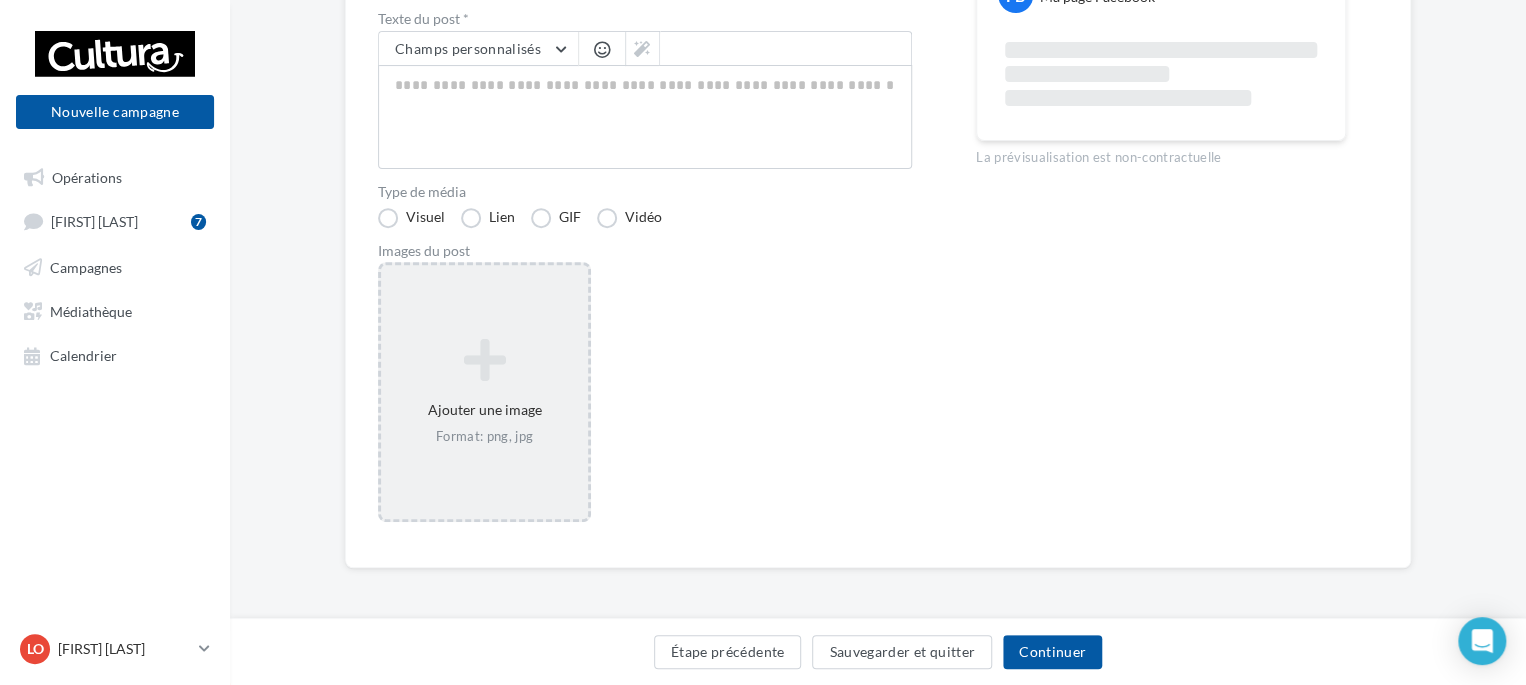 click on "Ajouter une image     Format: png, jpg" at bounding box center [484, 392] 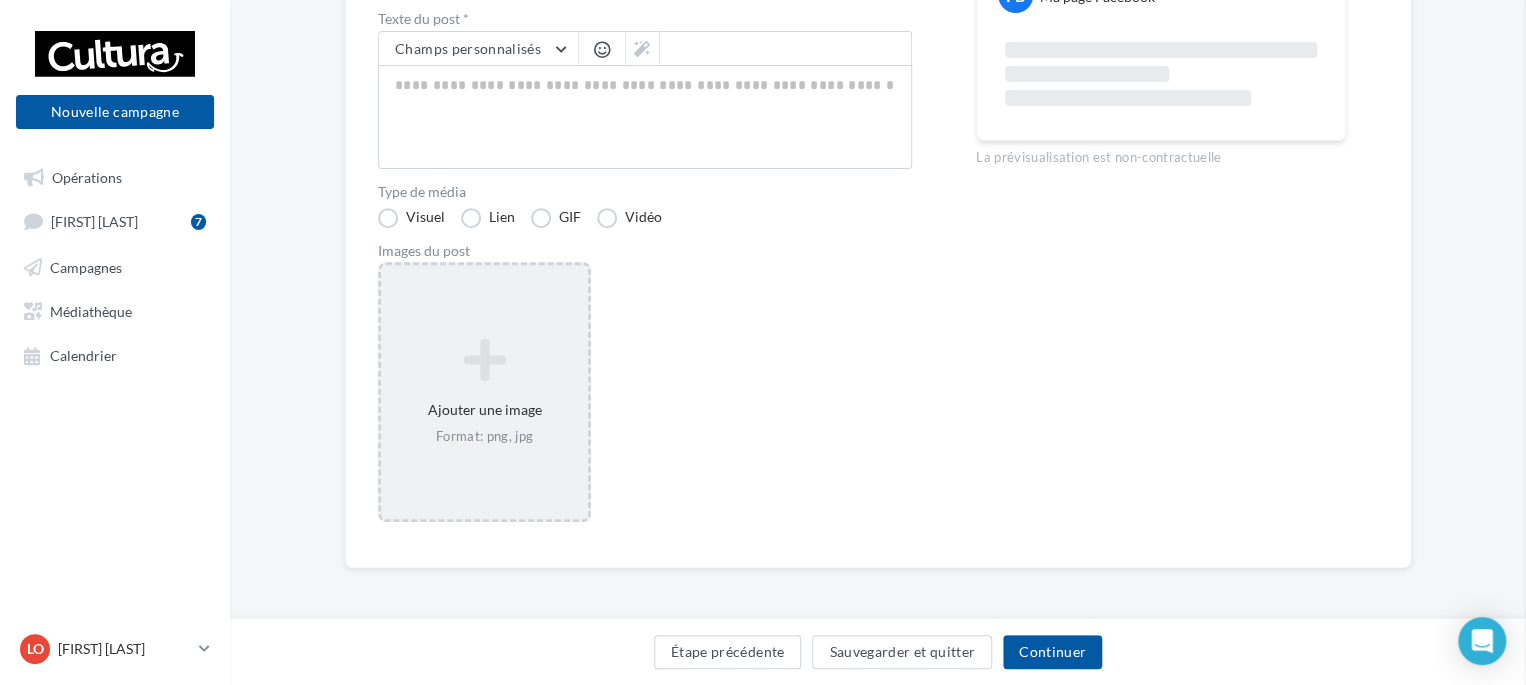 scroll, scrollTop: 287, scrollLeft: 0, axis: vertical 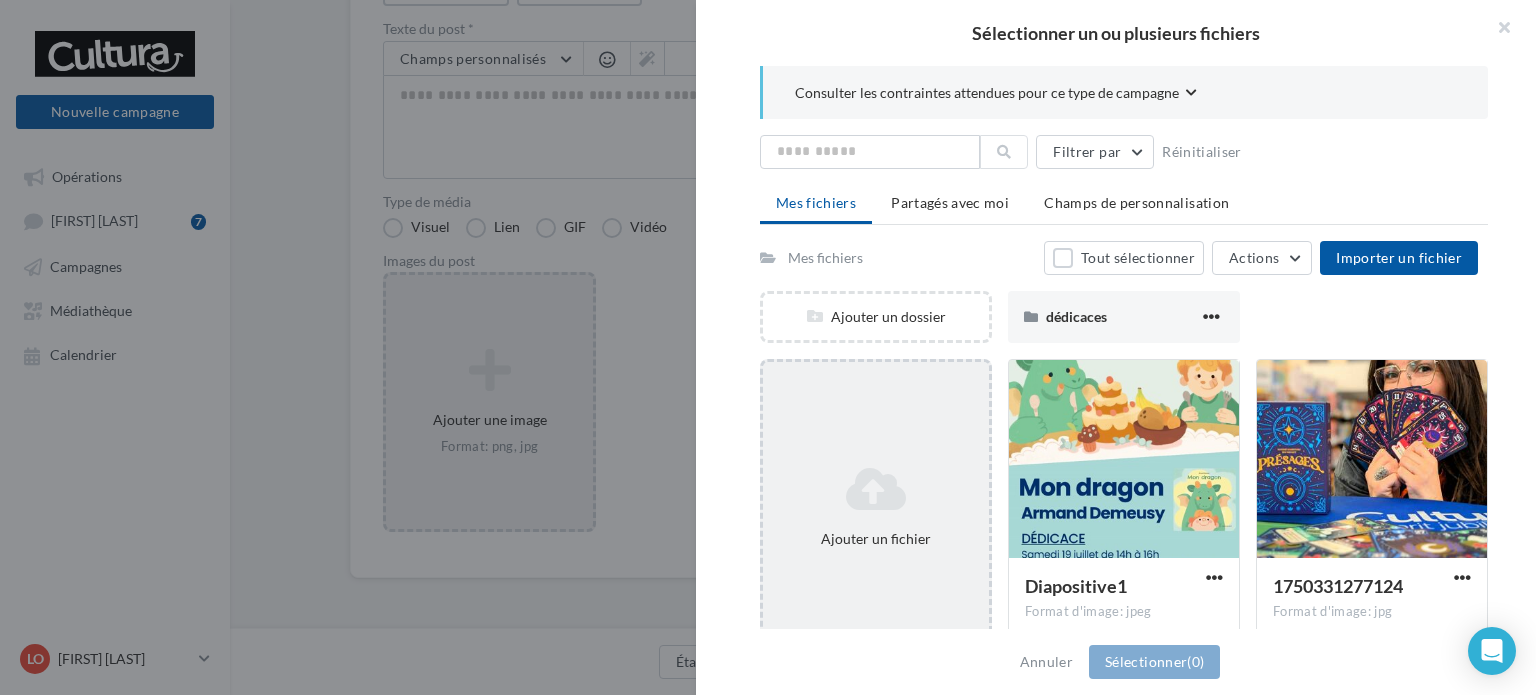 click on "Ajouter un fichier" at bounding box center (876, 317) 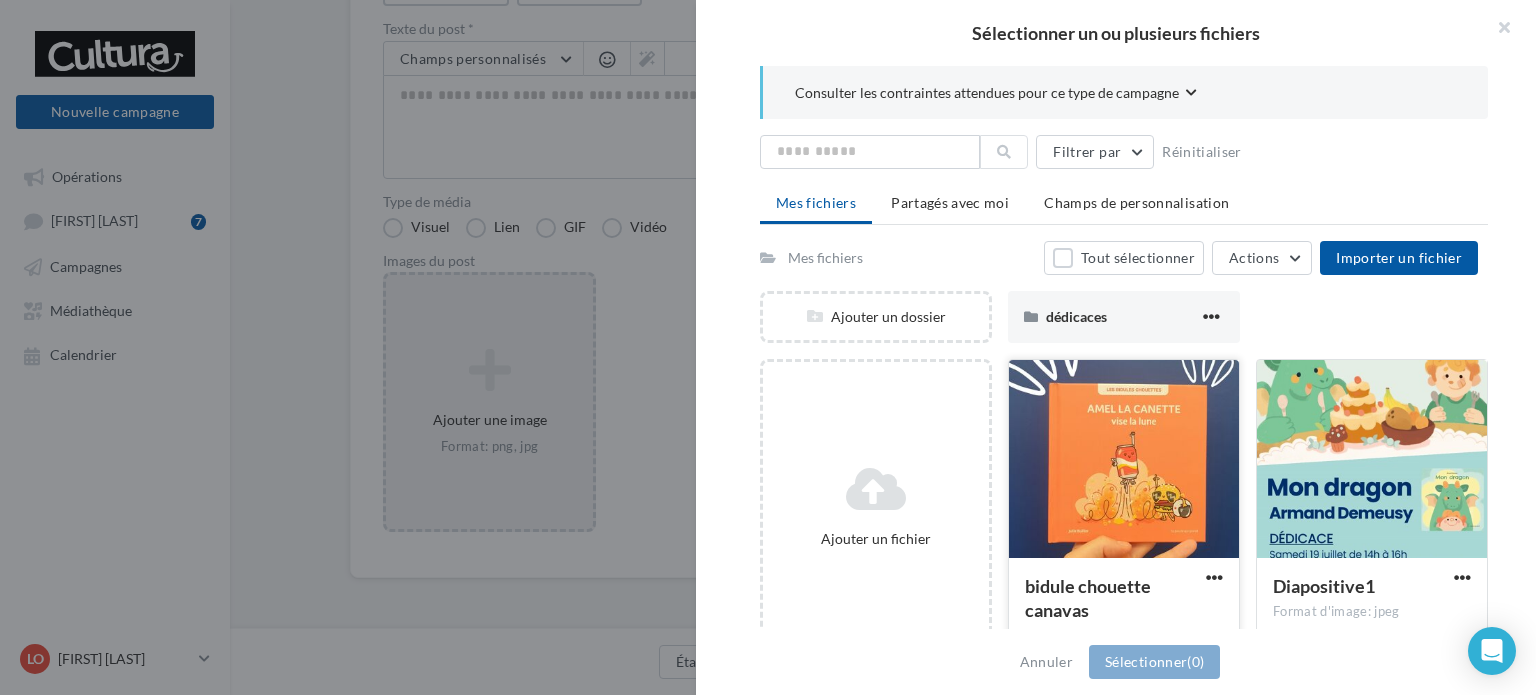 click at bounding box center [1124, 460] 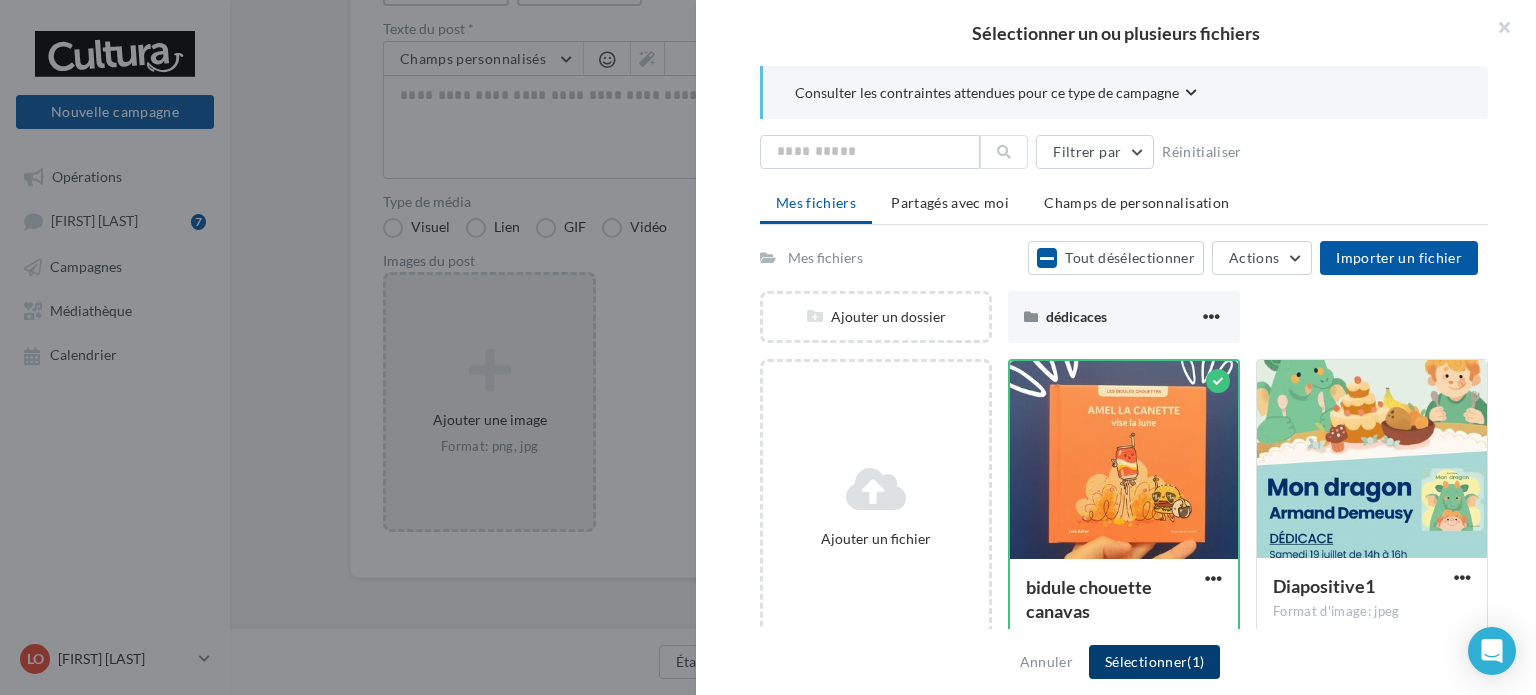 click on "Sélectionner   (1)" at bounding box center (1154, 662) 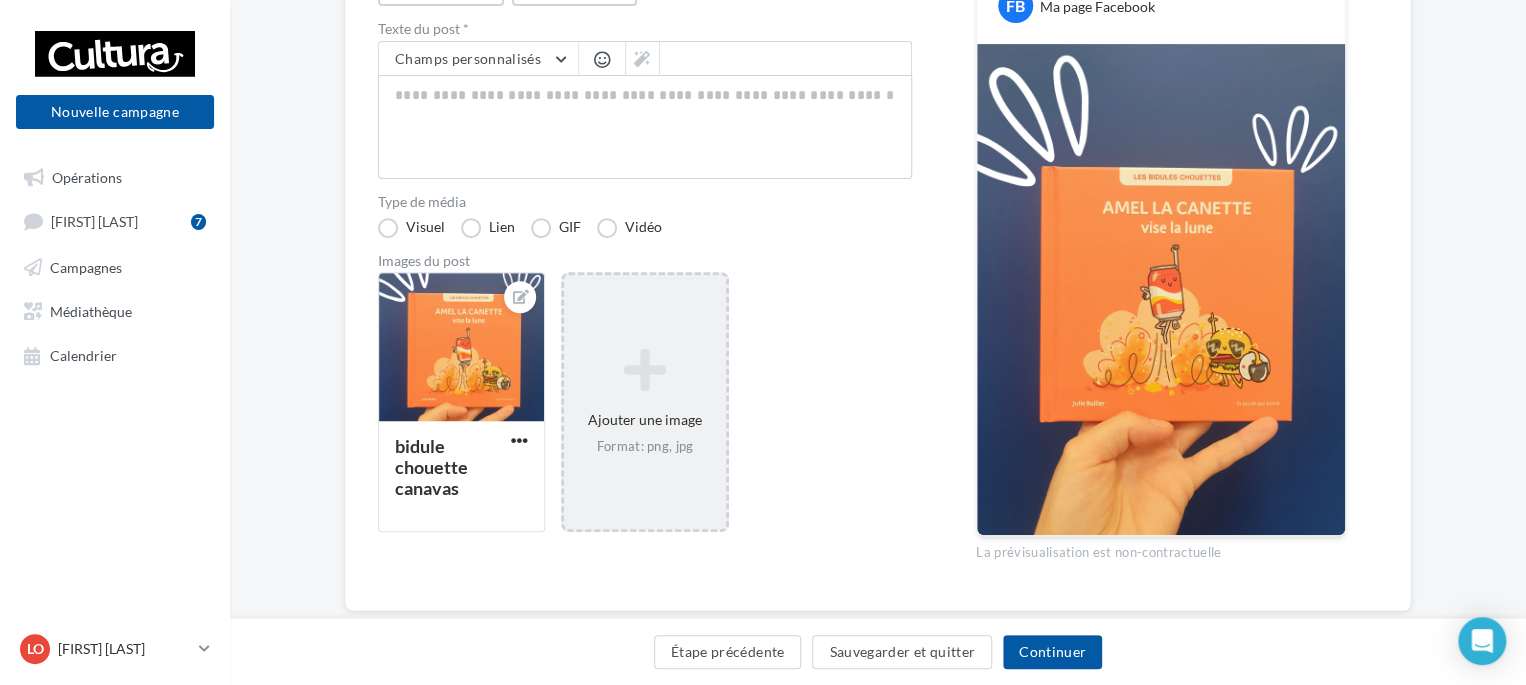 scroll, scrollTop: 187, scrollLeft: 0, axis: vertical 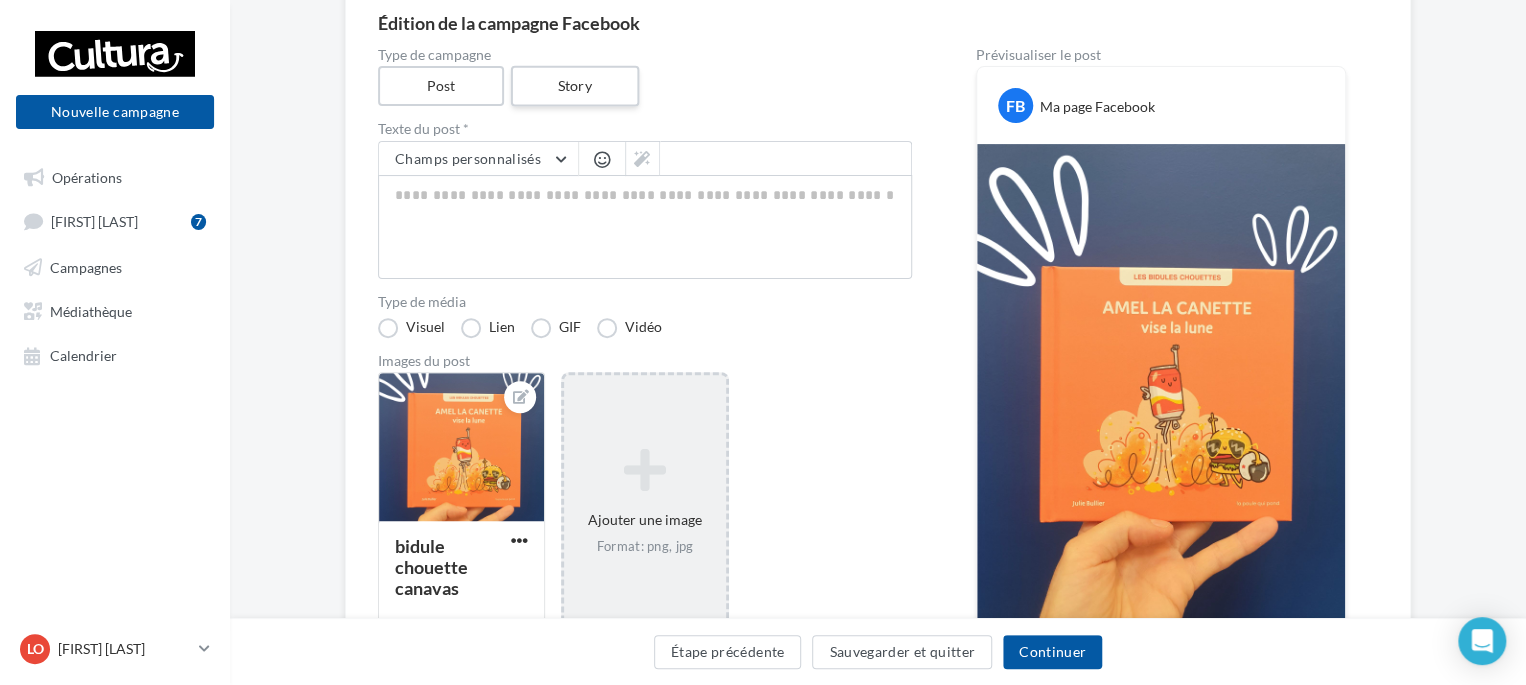 click on "Story" at bounding box center [574, 86] 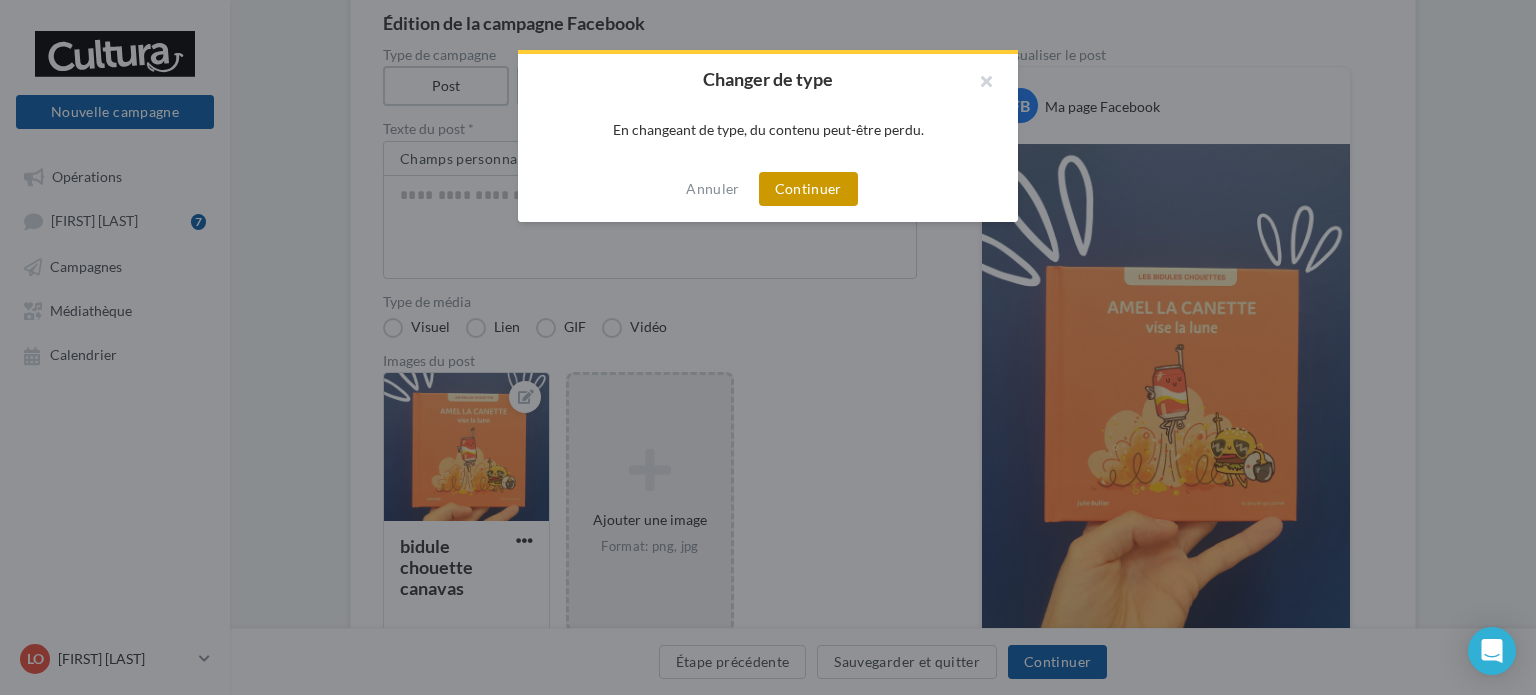 click on "Continuer" at bounding box center [808, 189] 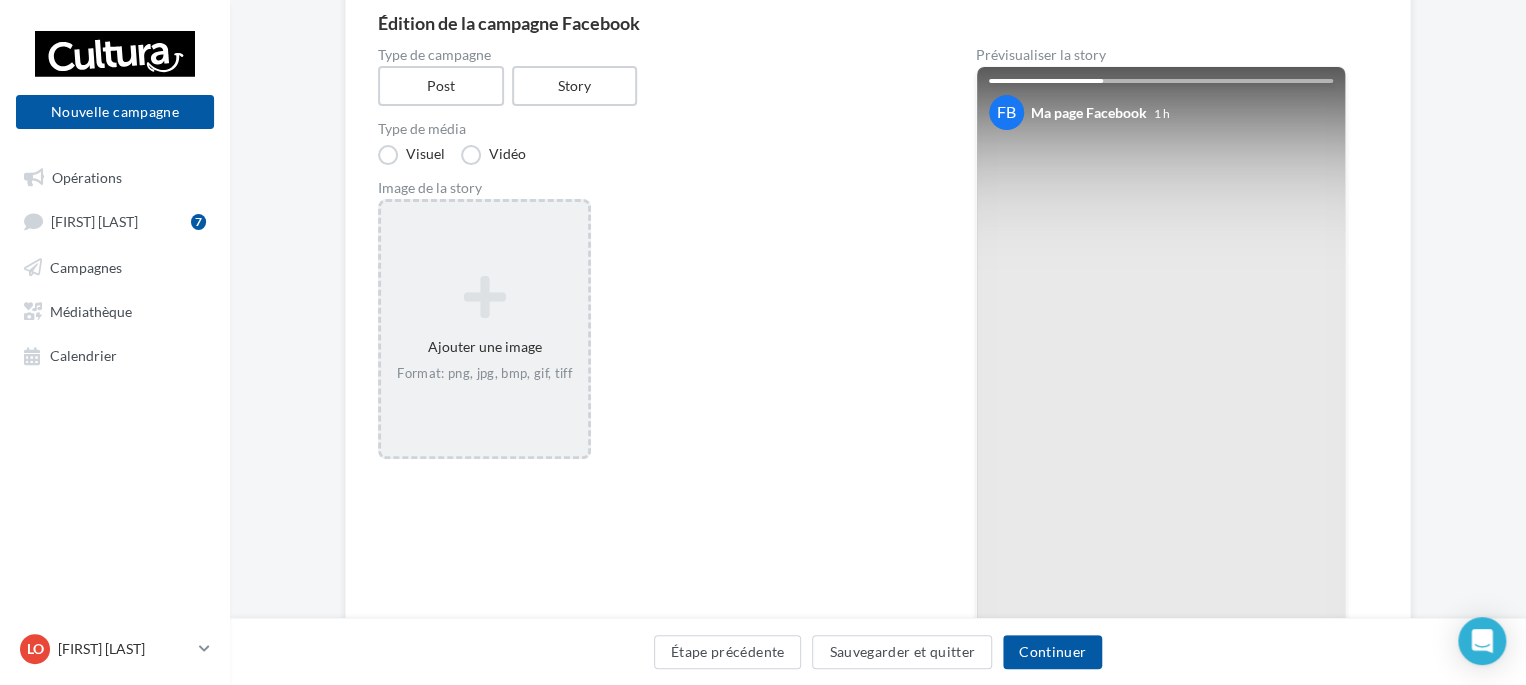 click on "Ajouter une image     Format: png, jpg, bmp, gif, tiff" at bounding box center [484, 329] 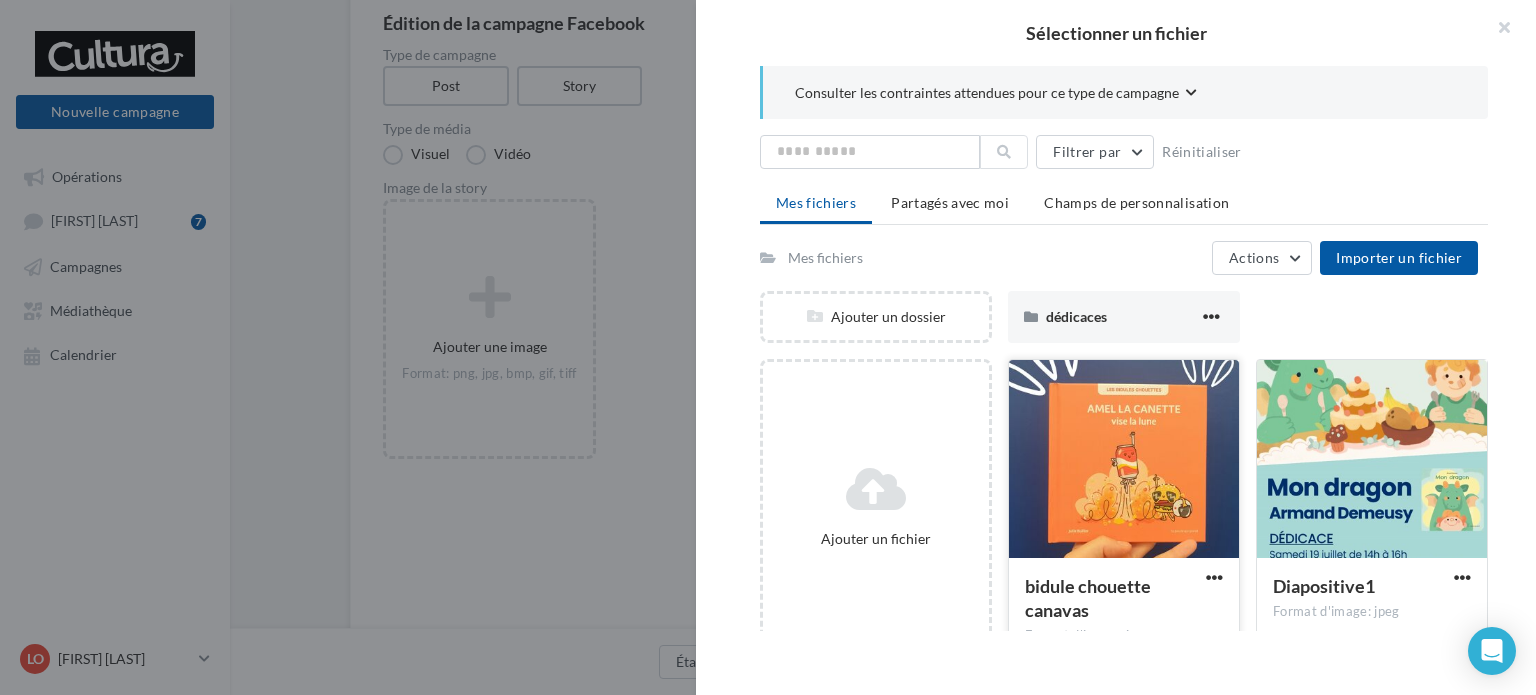click at bounding box center (1124, 460) 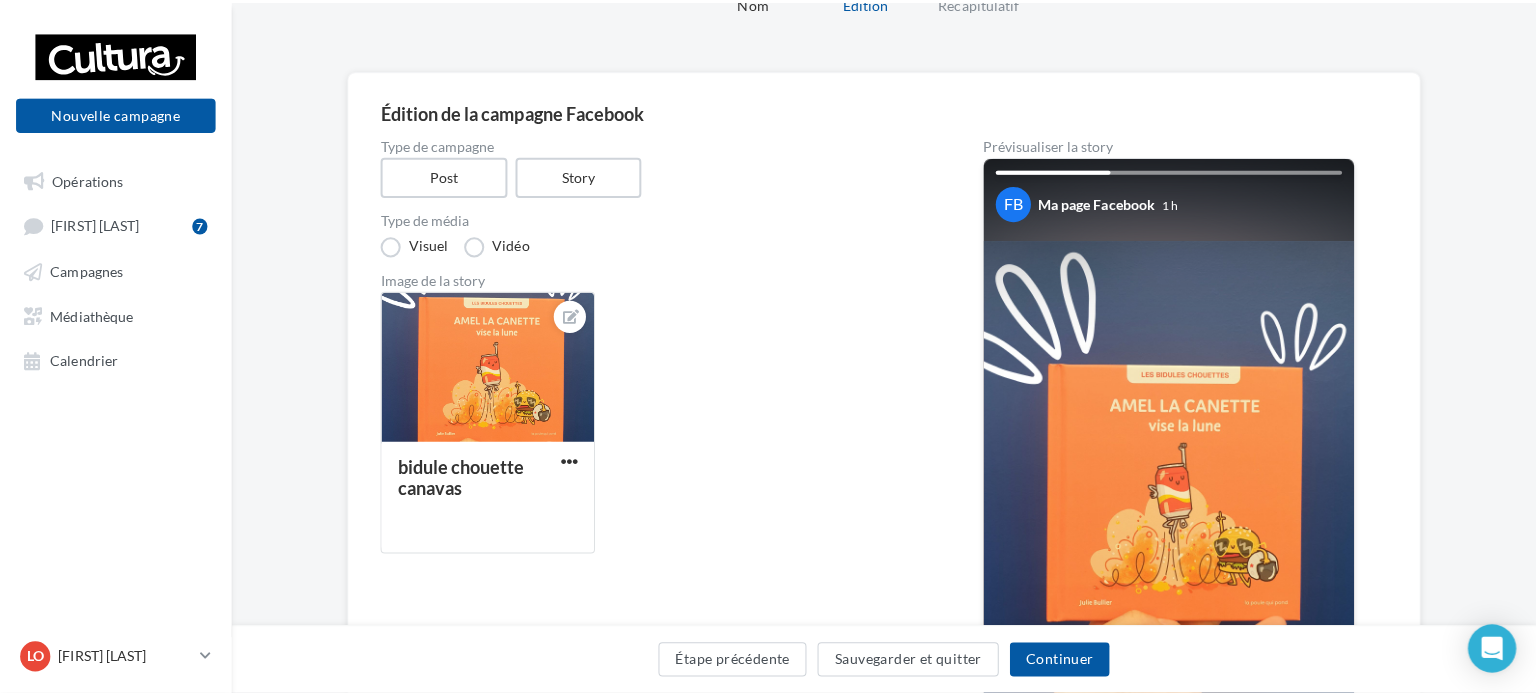 scroll, scrollTop: 100, scrollLeft: 0, axis: vertical 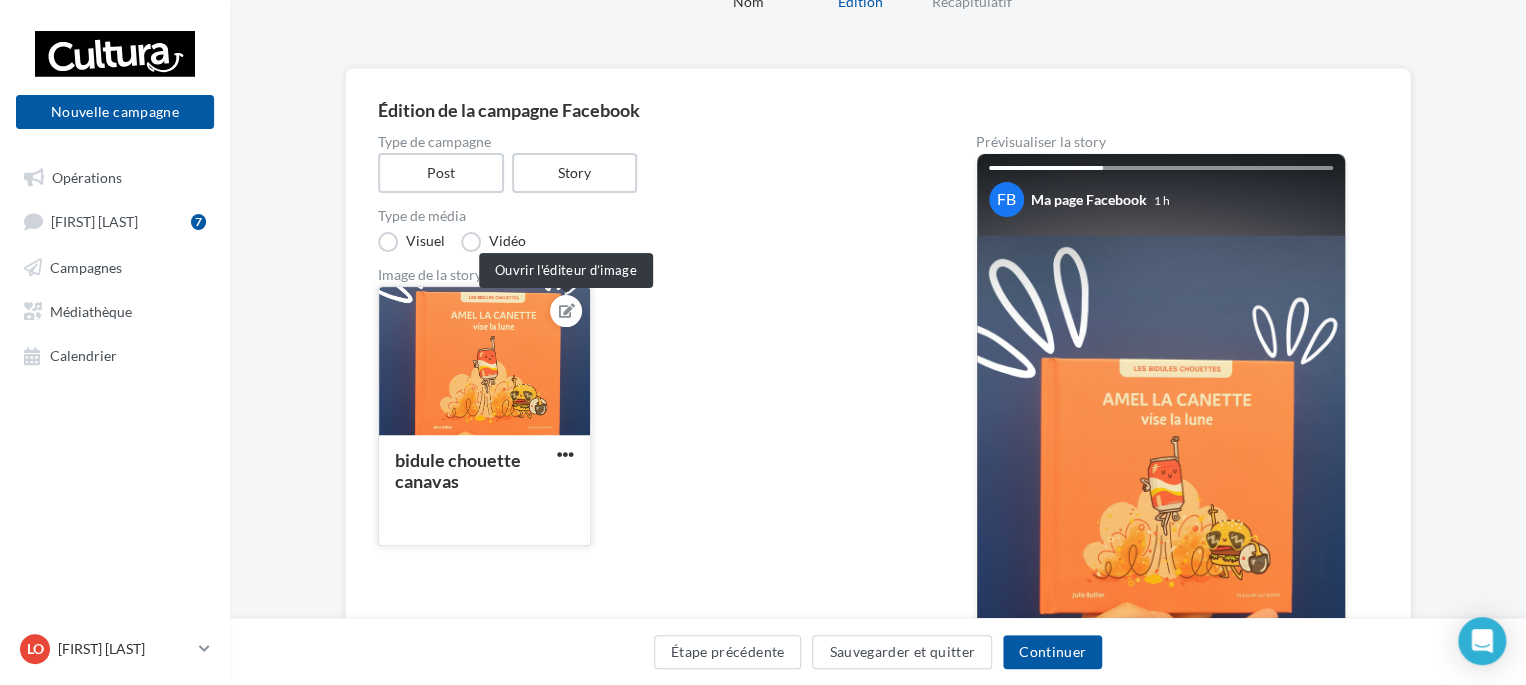 click at bounding box center [567, 311] 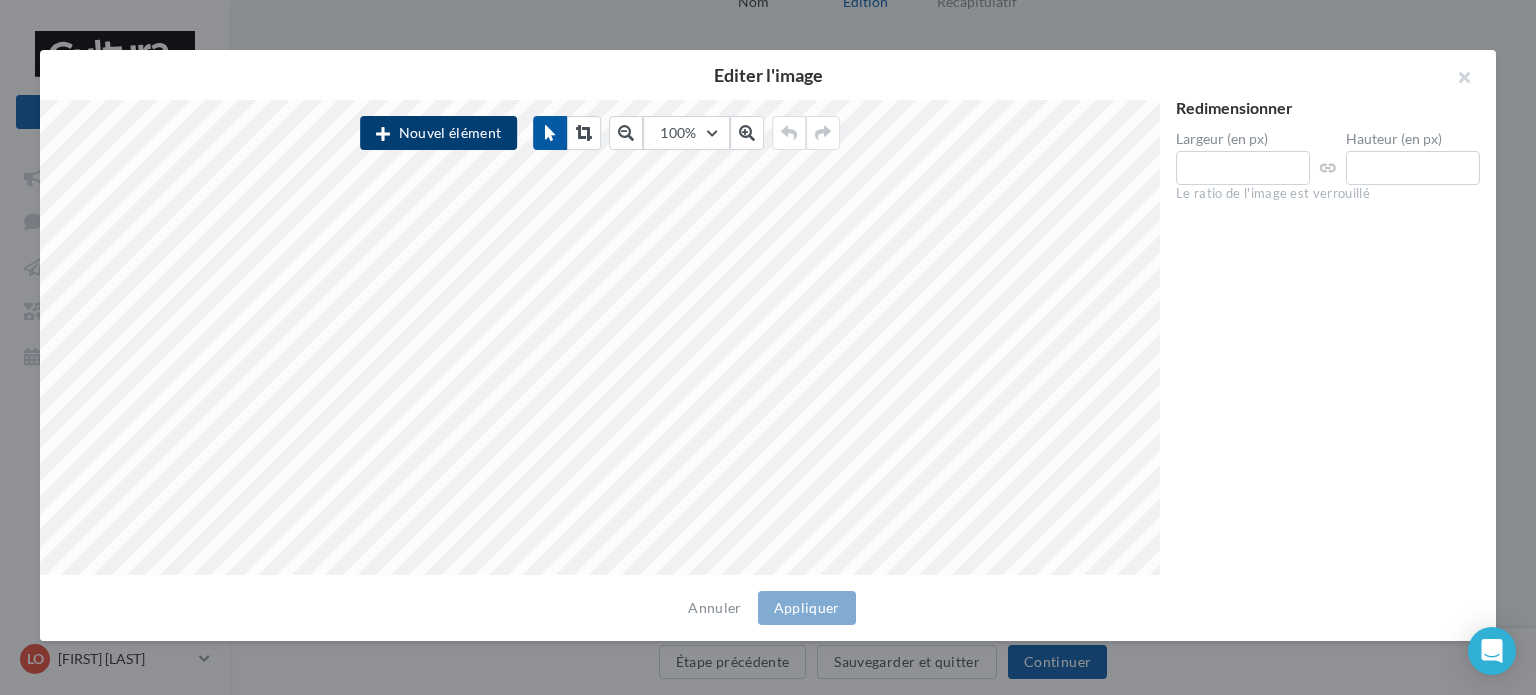 click on "Nouvel élément" at bounding box center (438, 133) 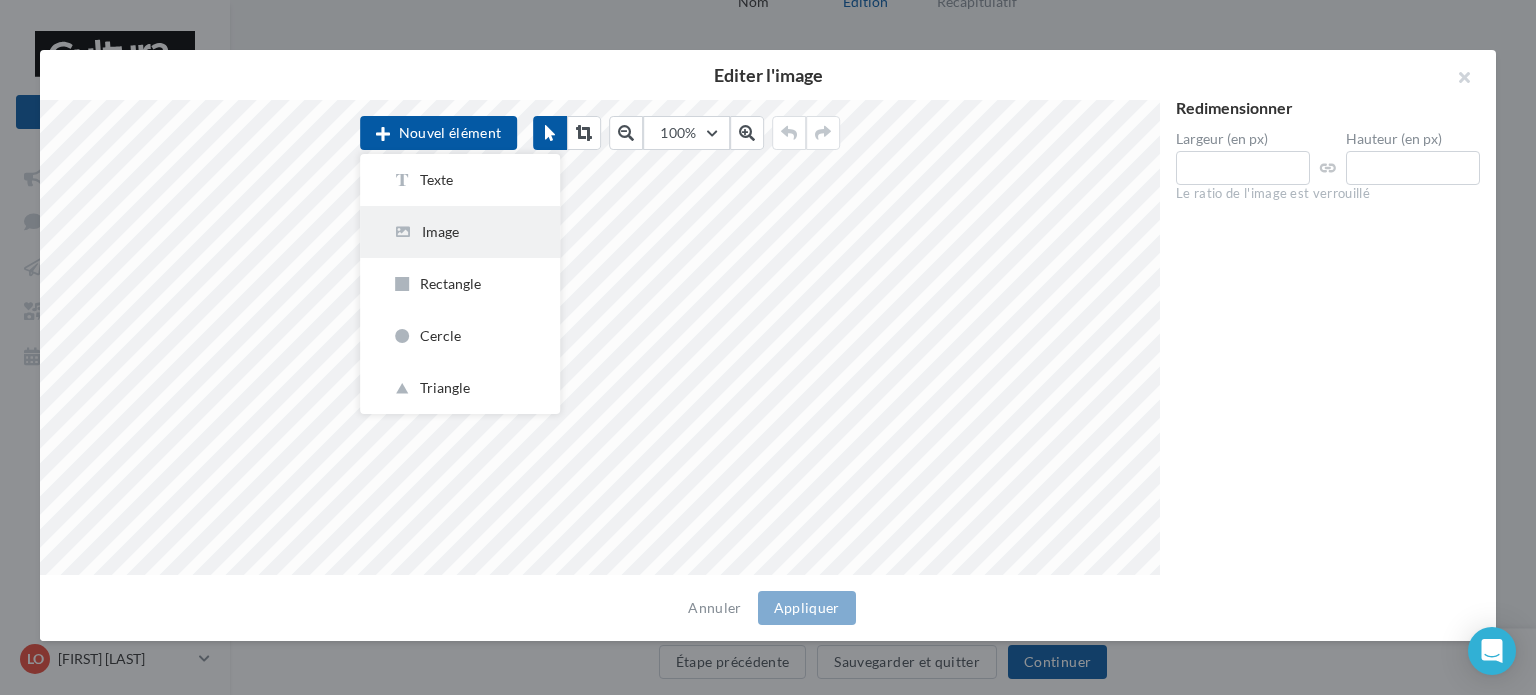 click on "Image" at bounding box center [460, 180] 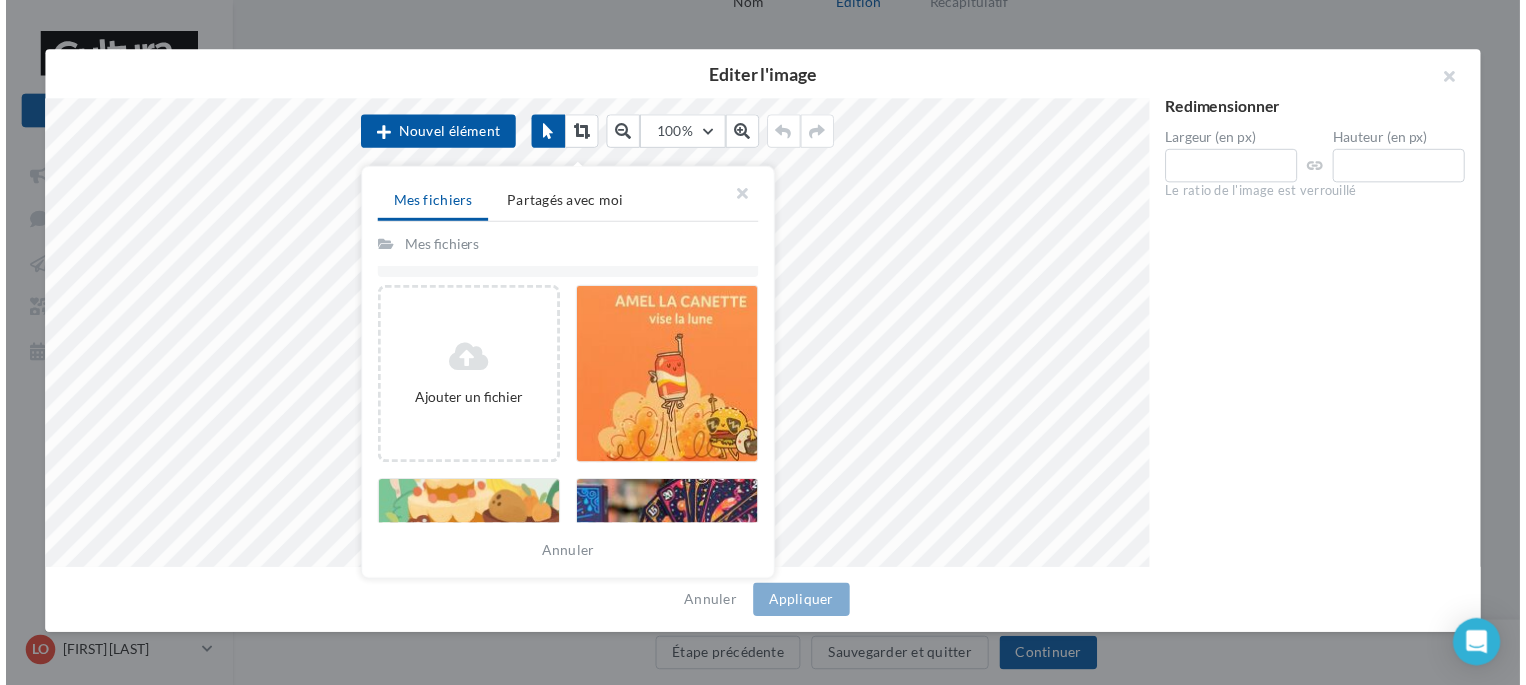 scroll, scrollTop: 0, scrollLeft: 0, axis: both 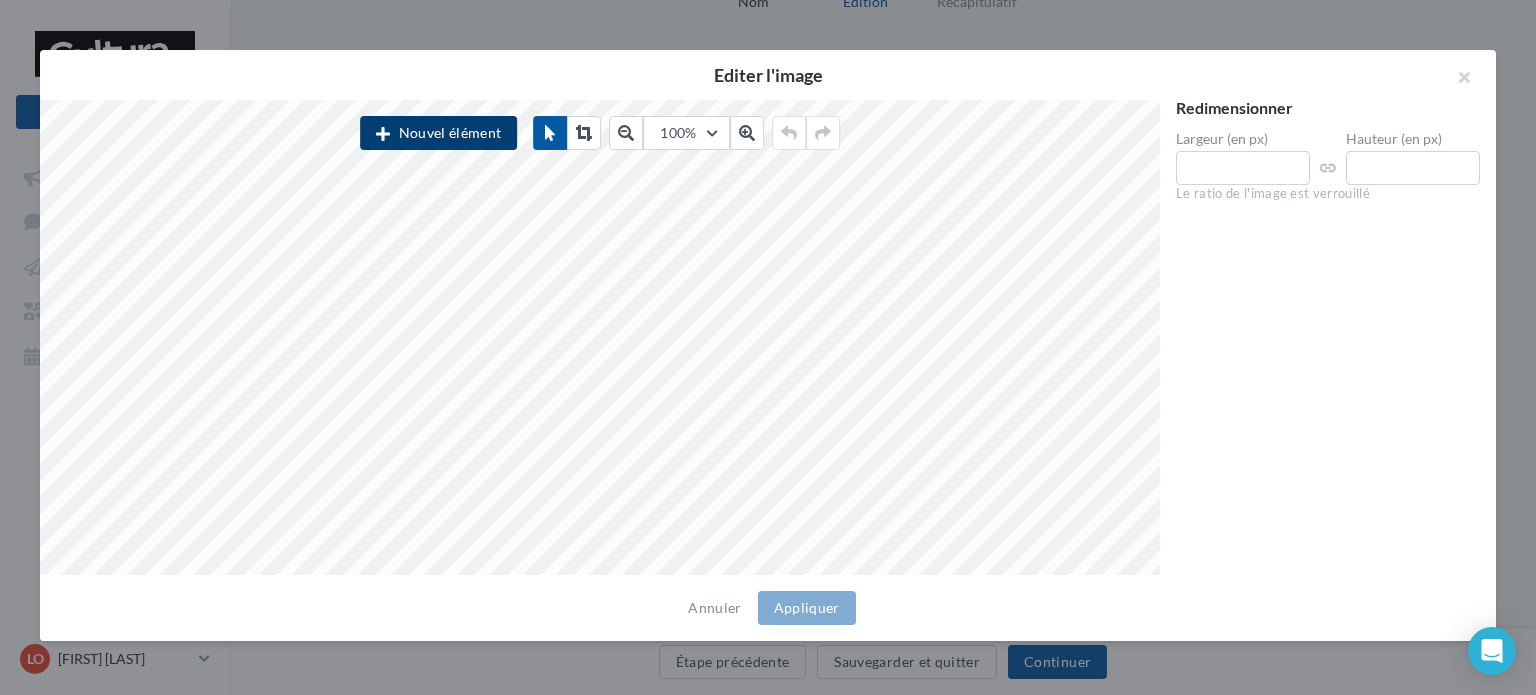 click on "Nouvel élément" at bounding box center [438, 133] 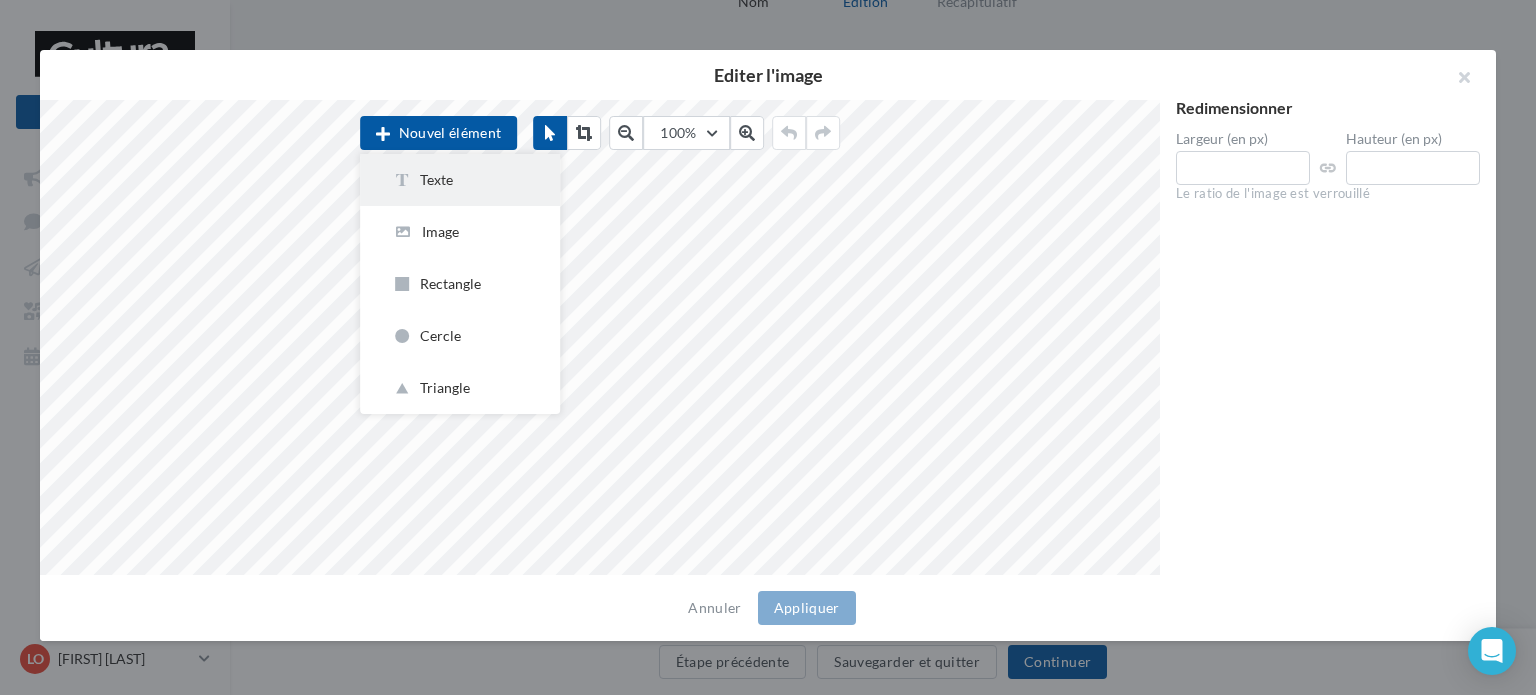 click on "Texte" at bounding box center [460, 180] 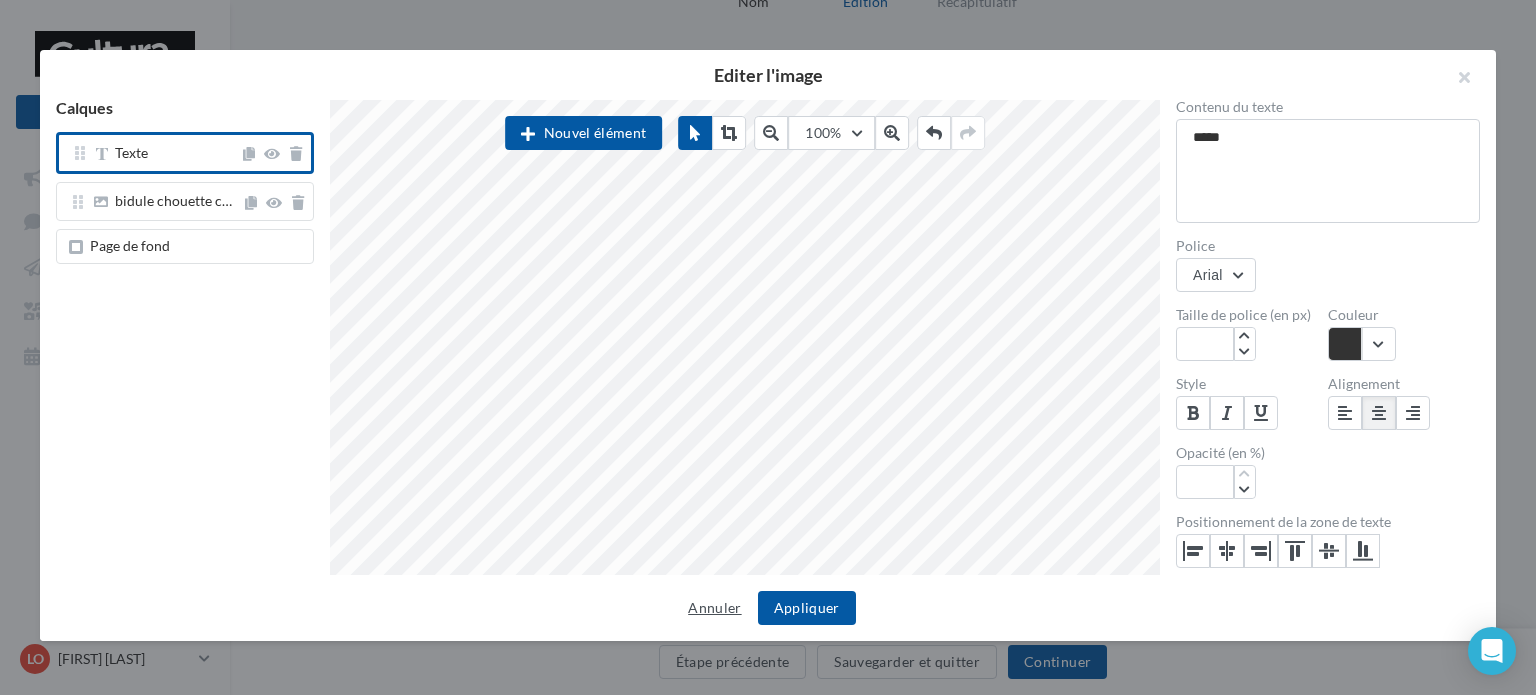 click on "Annuler" at bounding box center [714, 608] 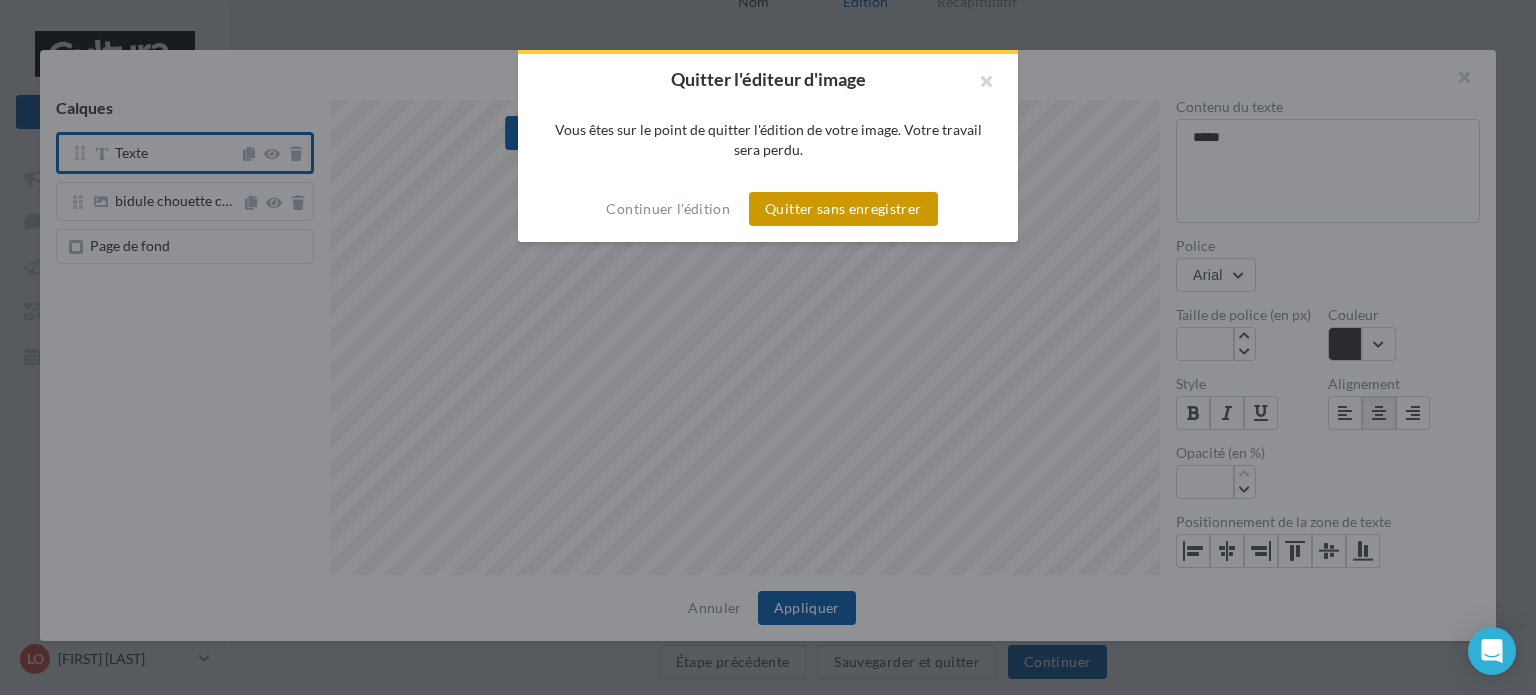 click on "Quitter sans enregistrer" at bounding box center (843, 209) 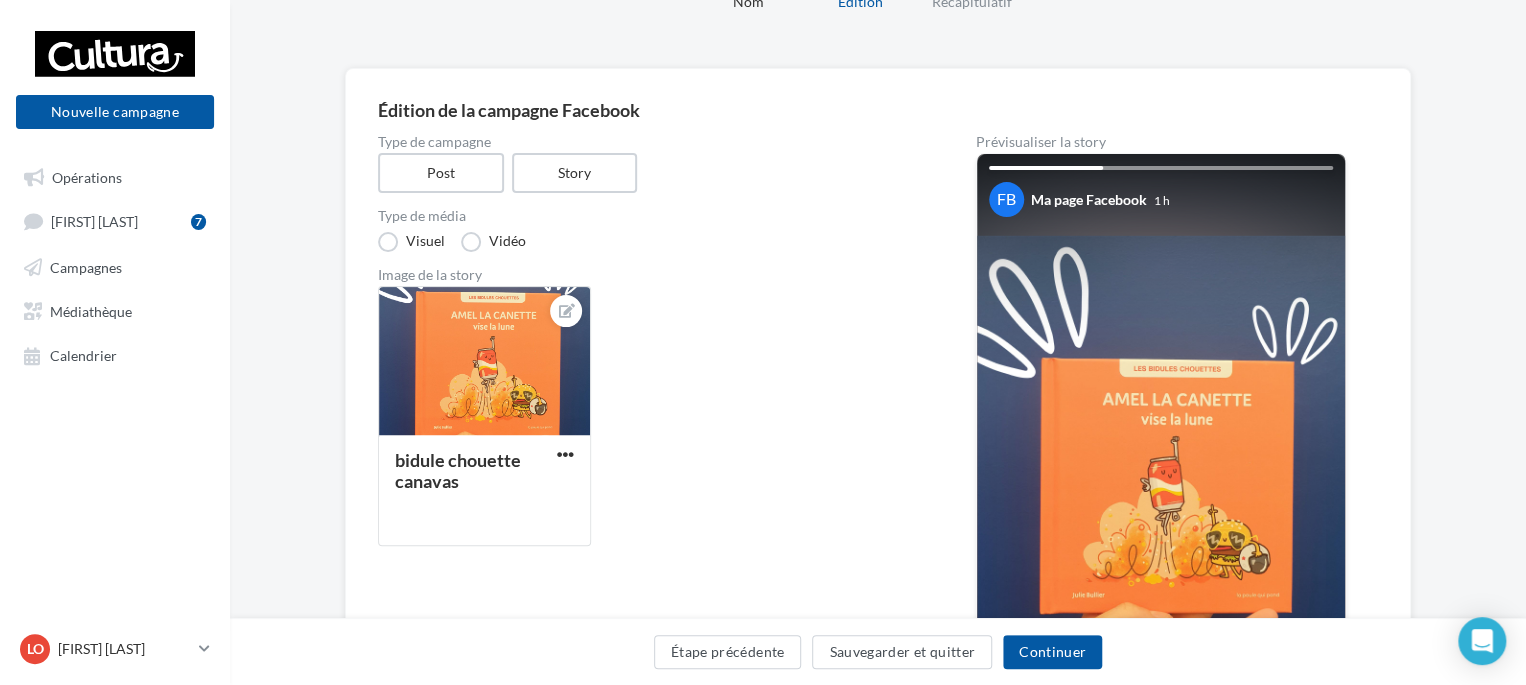 click on "Type de campagne
Post
Story
Type de média
Visuel   Vidéo
Image de la story
bidule chouette canavas" at bounding box center [645, 493] 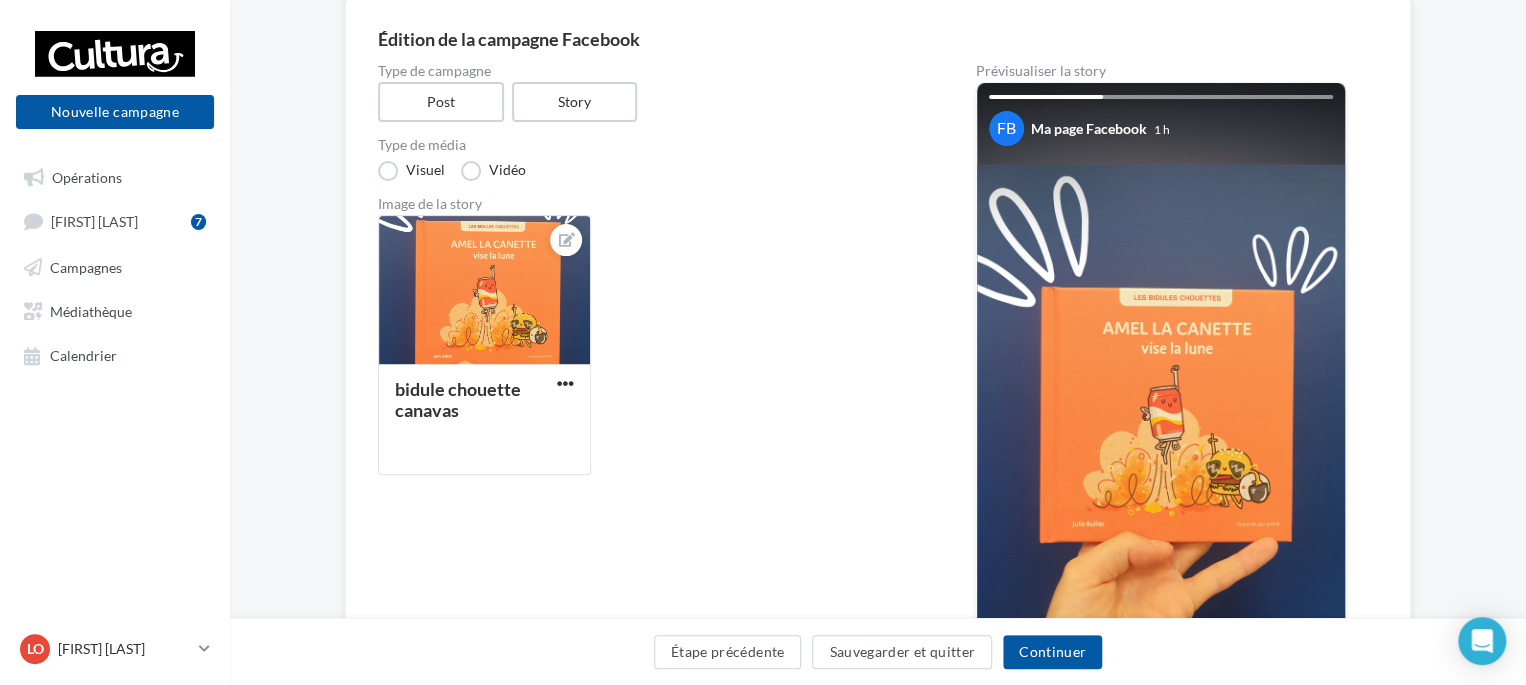 scroll, scrollTop: 200, scrollLeft: 0, axis: vertical 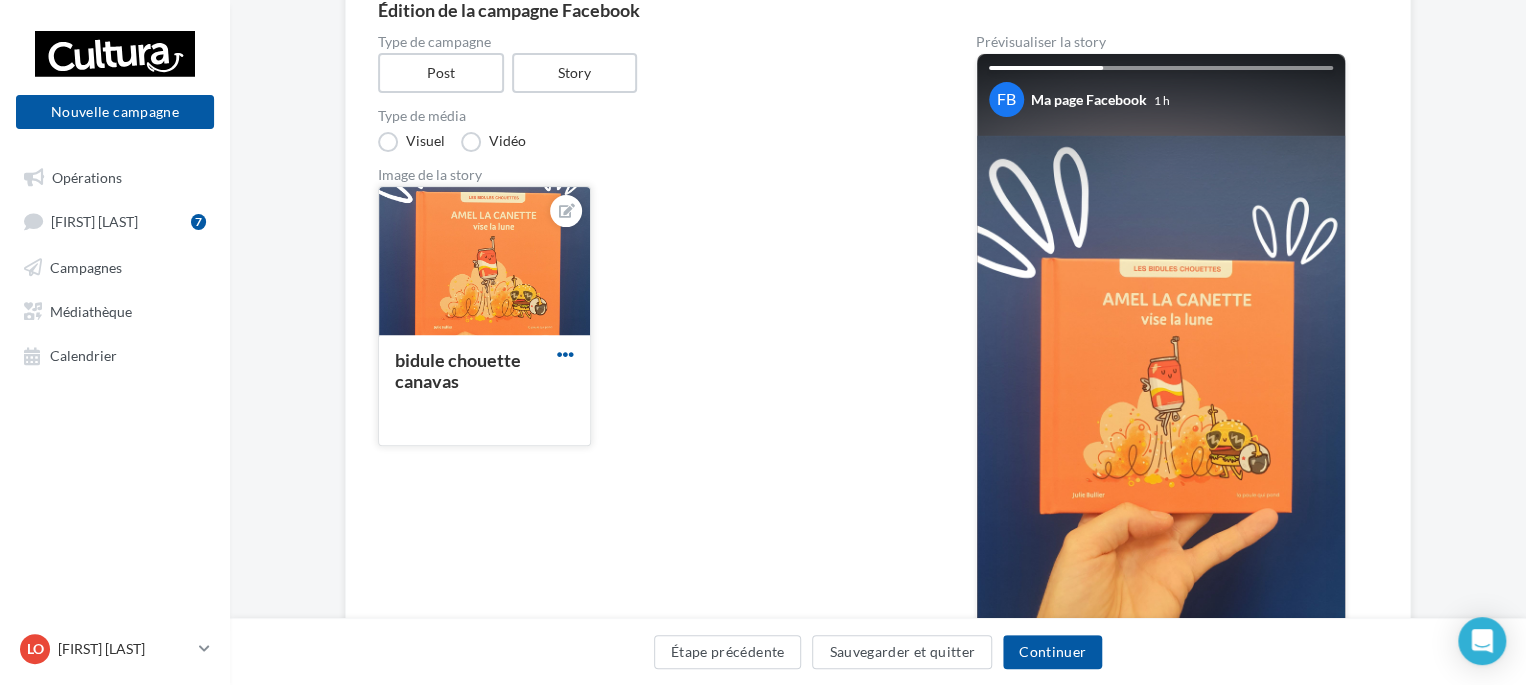 click at bounding box center (565, 354) 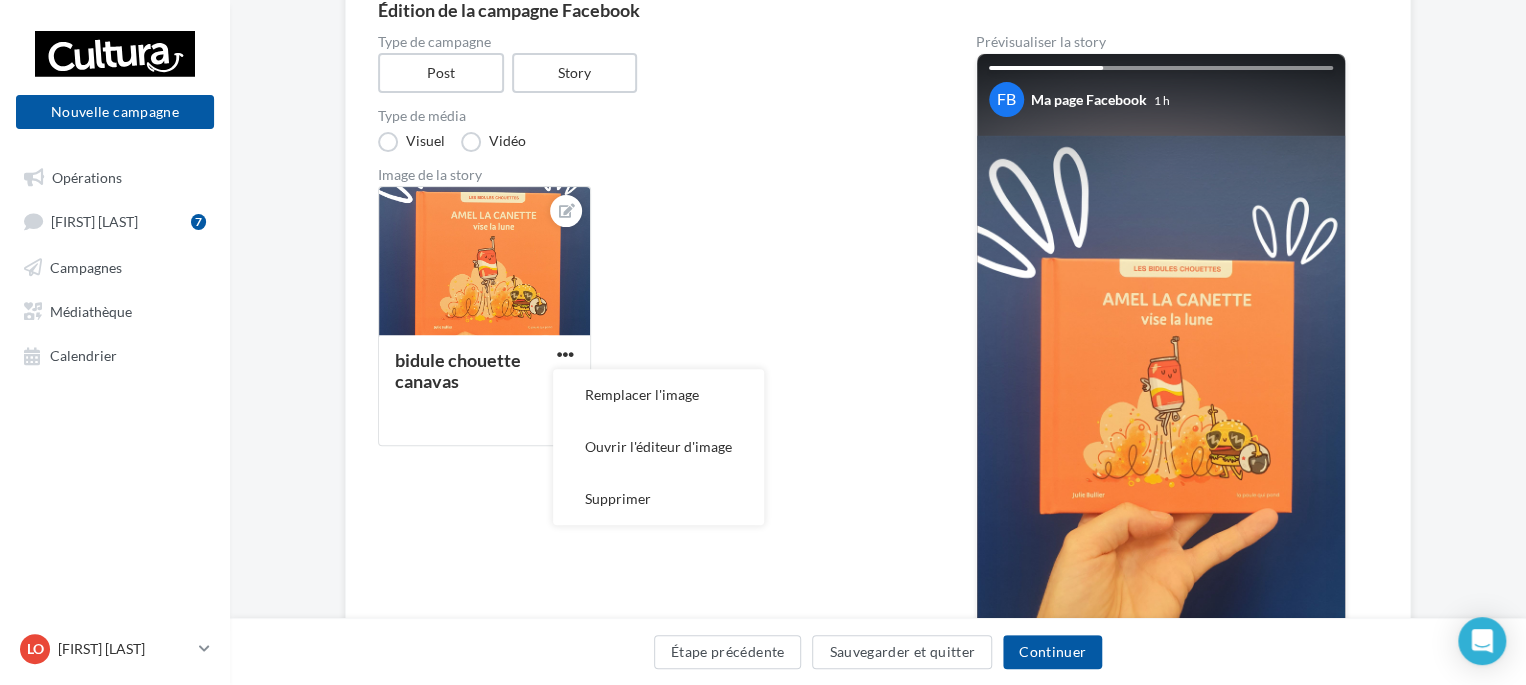 click on "bidule chouette canavas
Remplacer l'image
Ouvrir l'éditeur d'image
Supprimer" at bounding box center [653, 324] 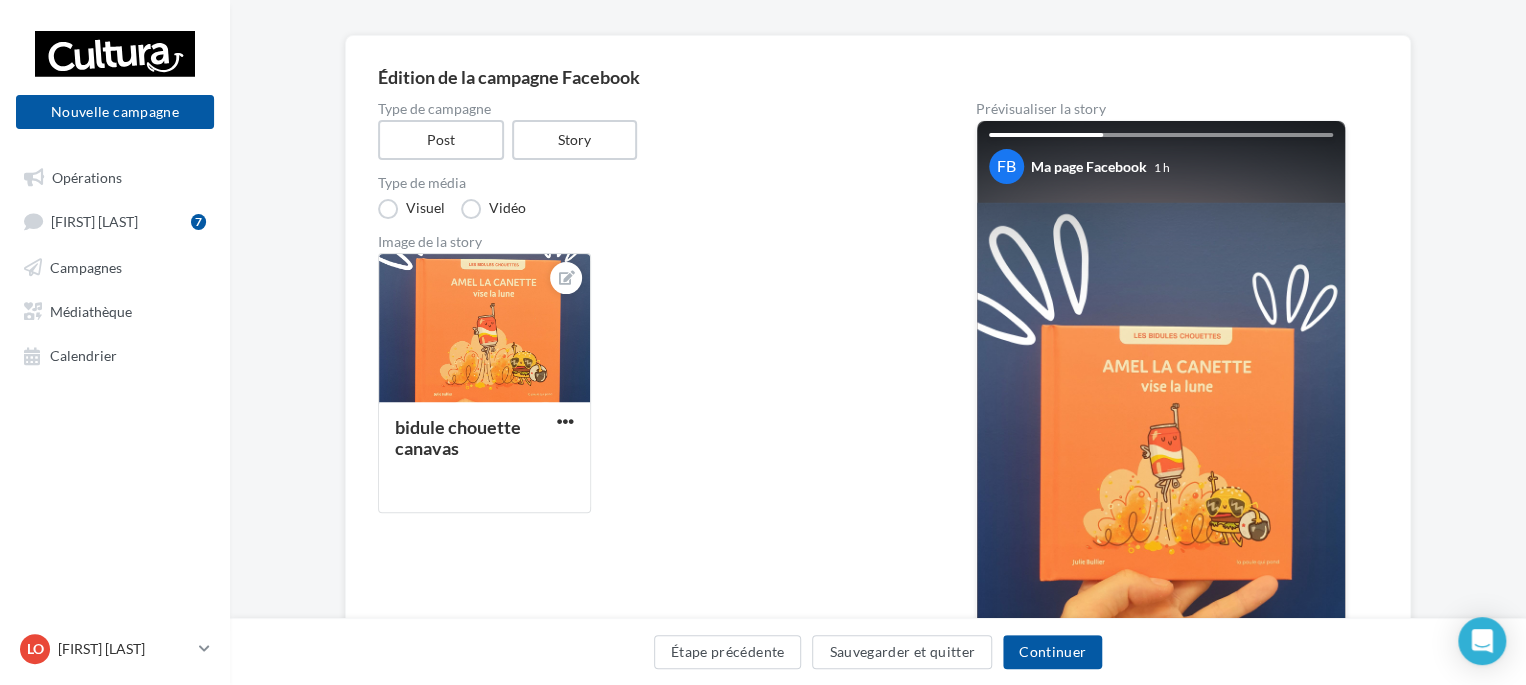 scroll, scrollTop: 100, scrollLeft: 0, axis: vertical 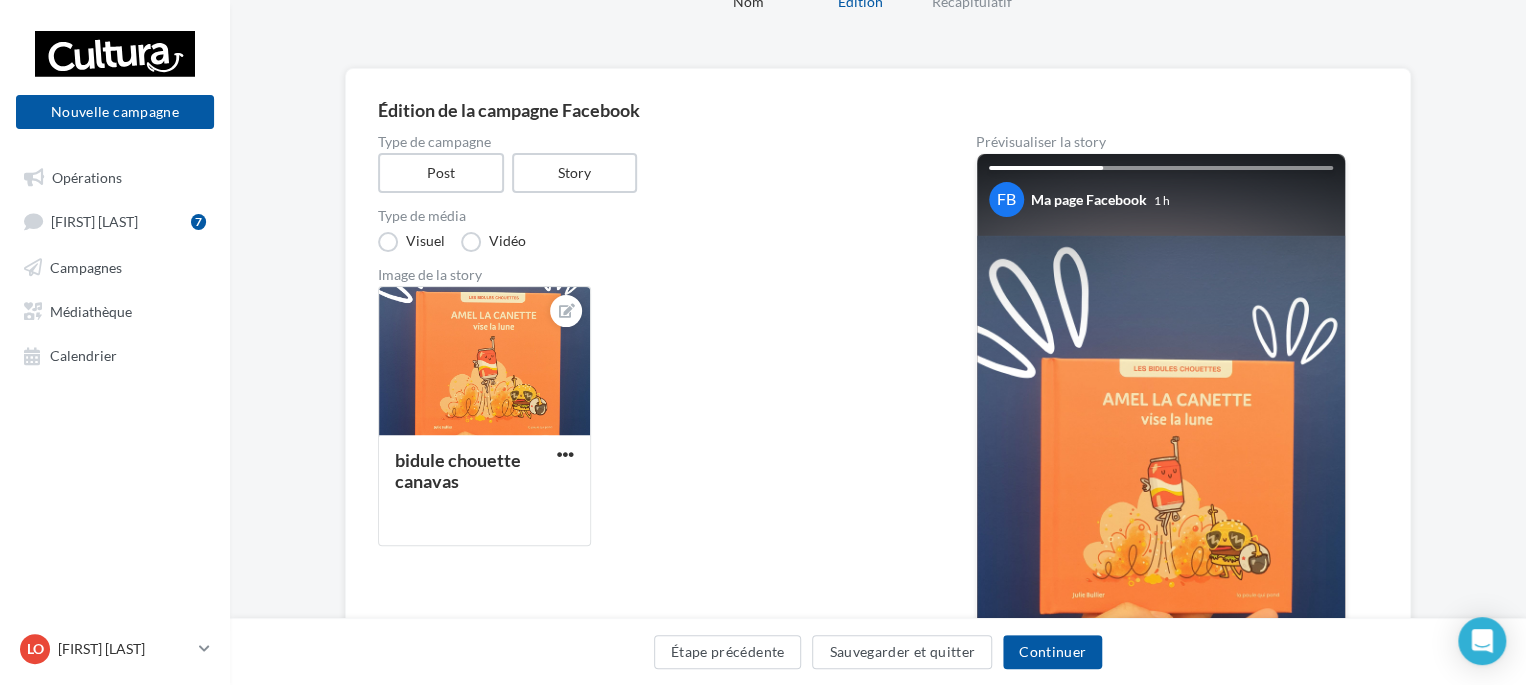 click on "bidule chouette canavas" at bounding box center (653, 424) 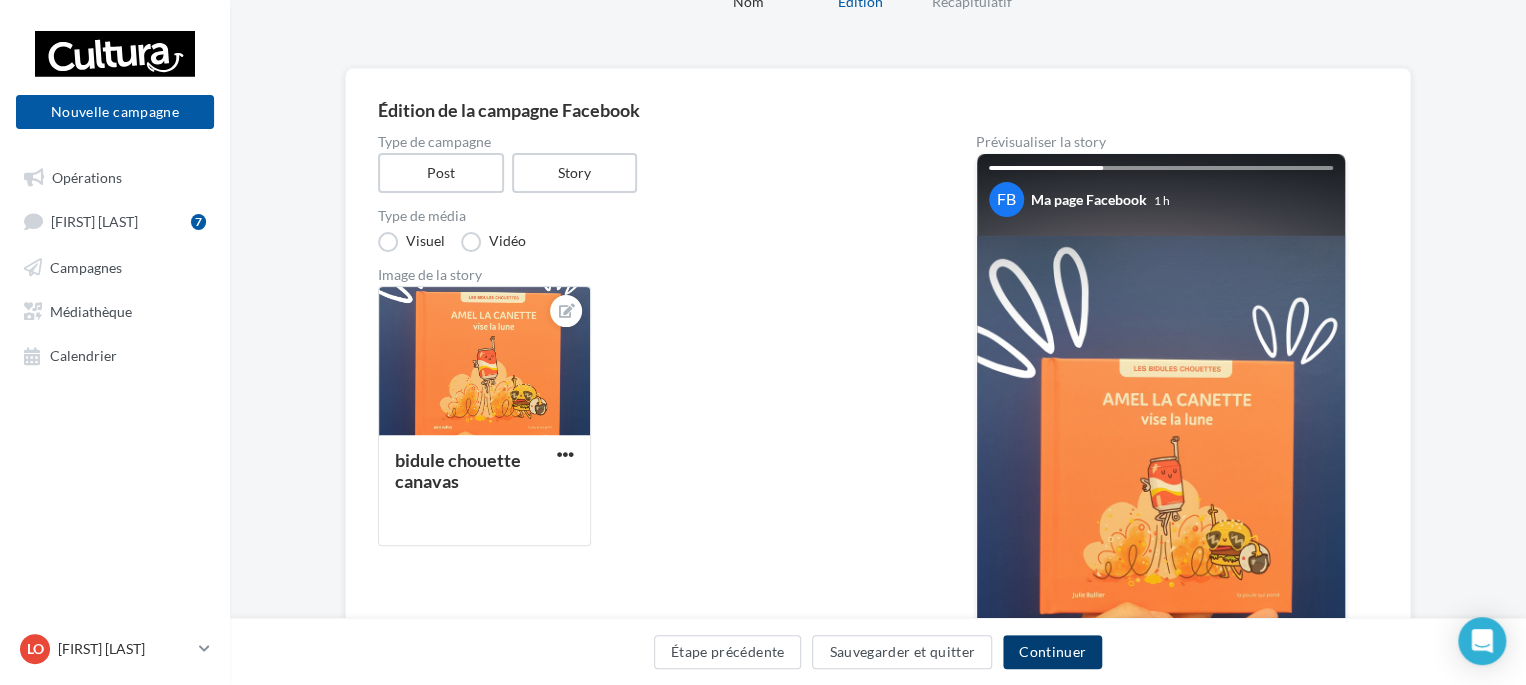 drag, startPoint x: 1030, startPoint y: 645, endPoint x: 1104, endPoint y: 609, distance: 82.29216 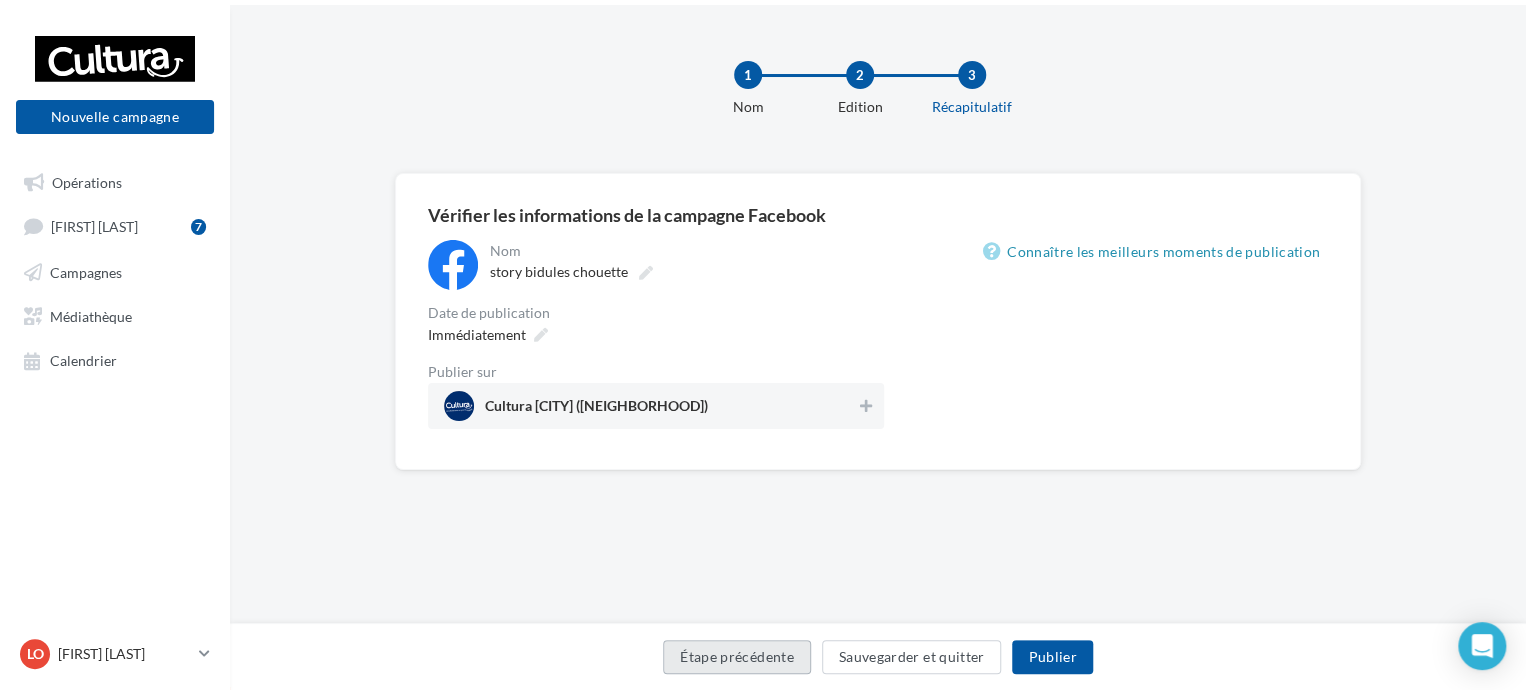 scroll, scrollTop: 0, scrollLeft: 0, axis: both 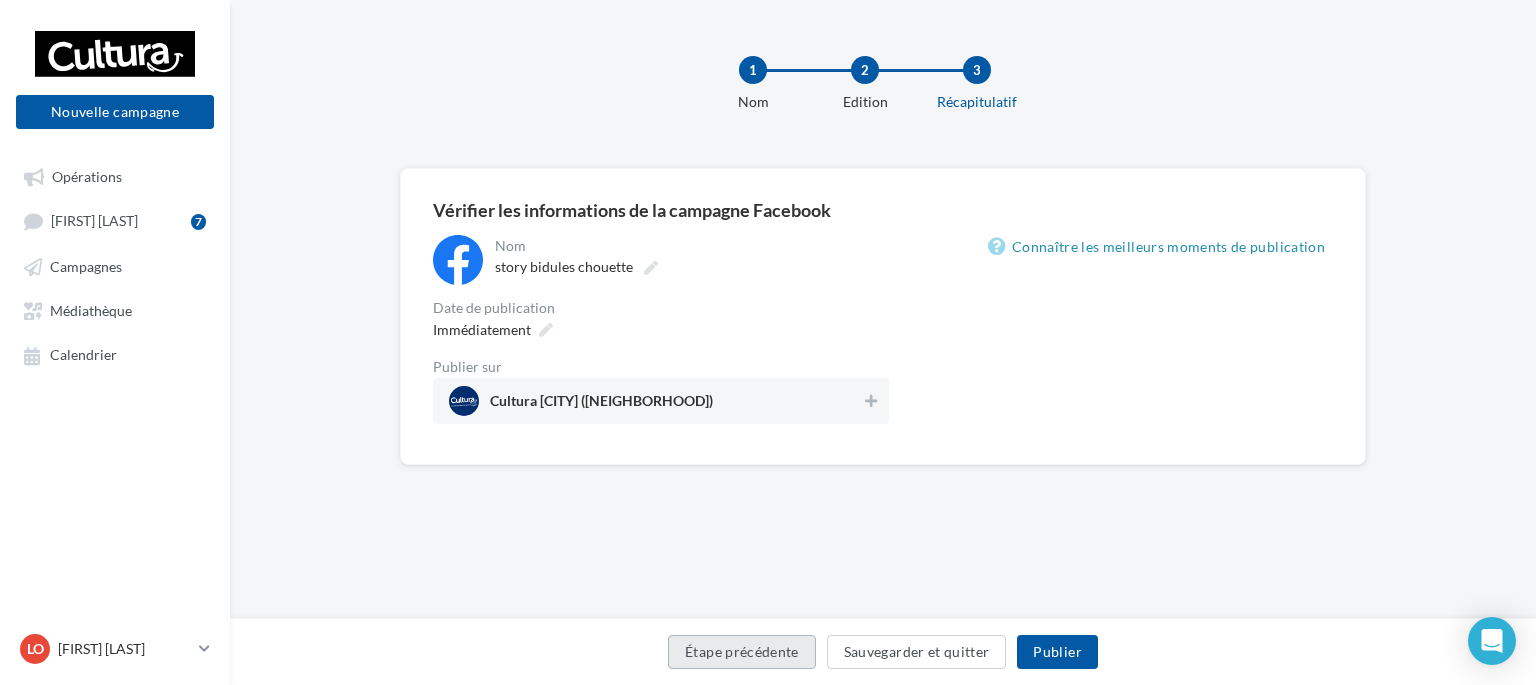 click on "Étape précédente" at bounding box center (742, 652) 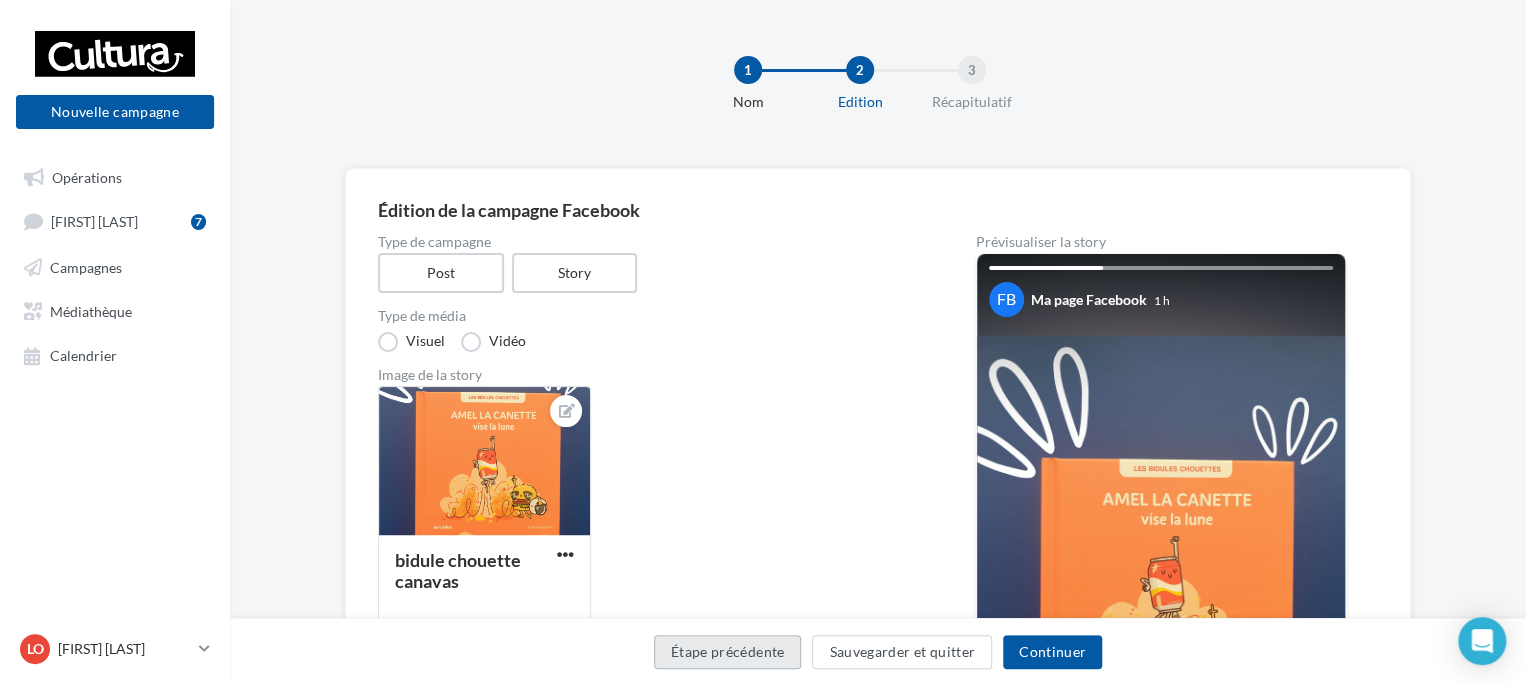 click on "Étape précédente" at bounding box center (728, 652) 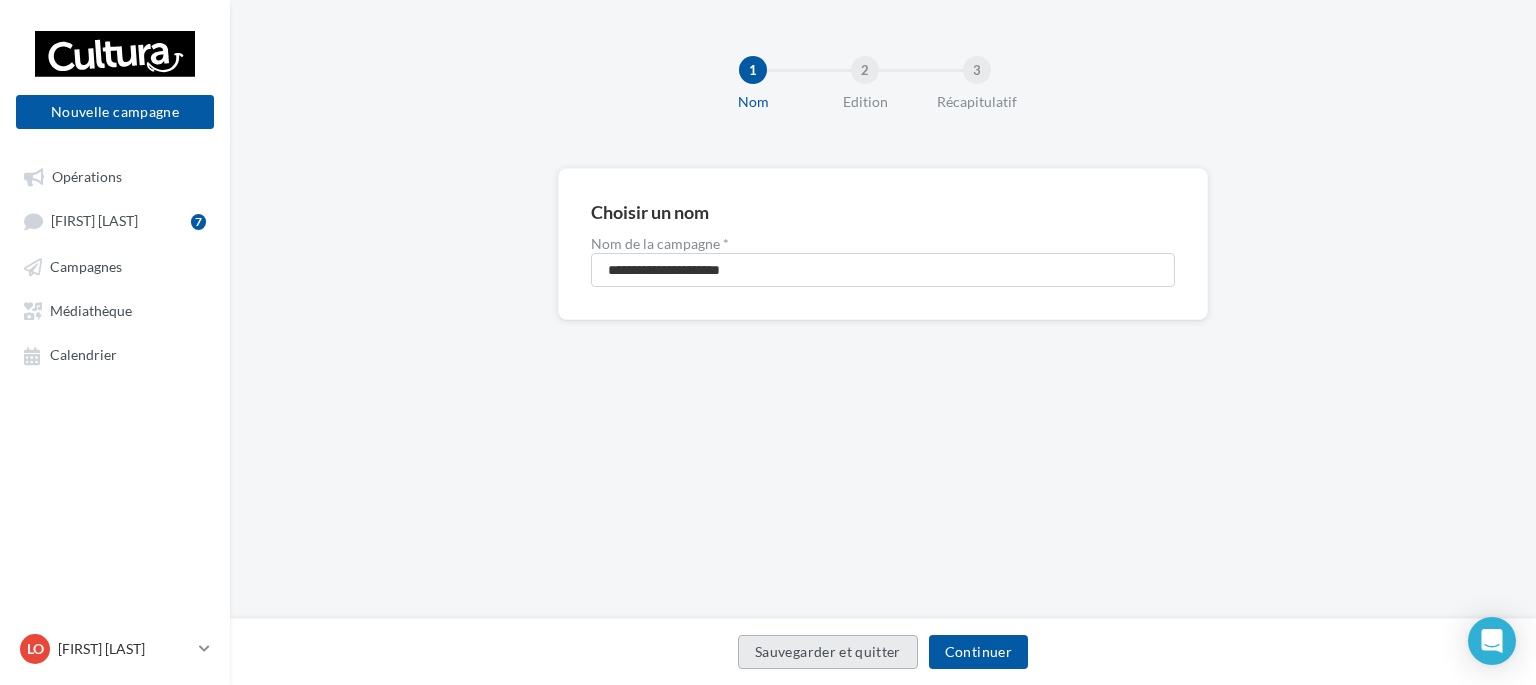 click on "Sauvegarder et quitter" at bounding box center (828, 652) 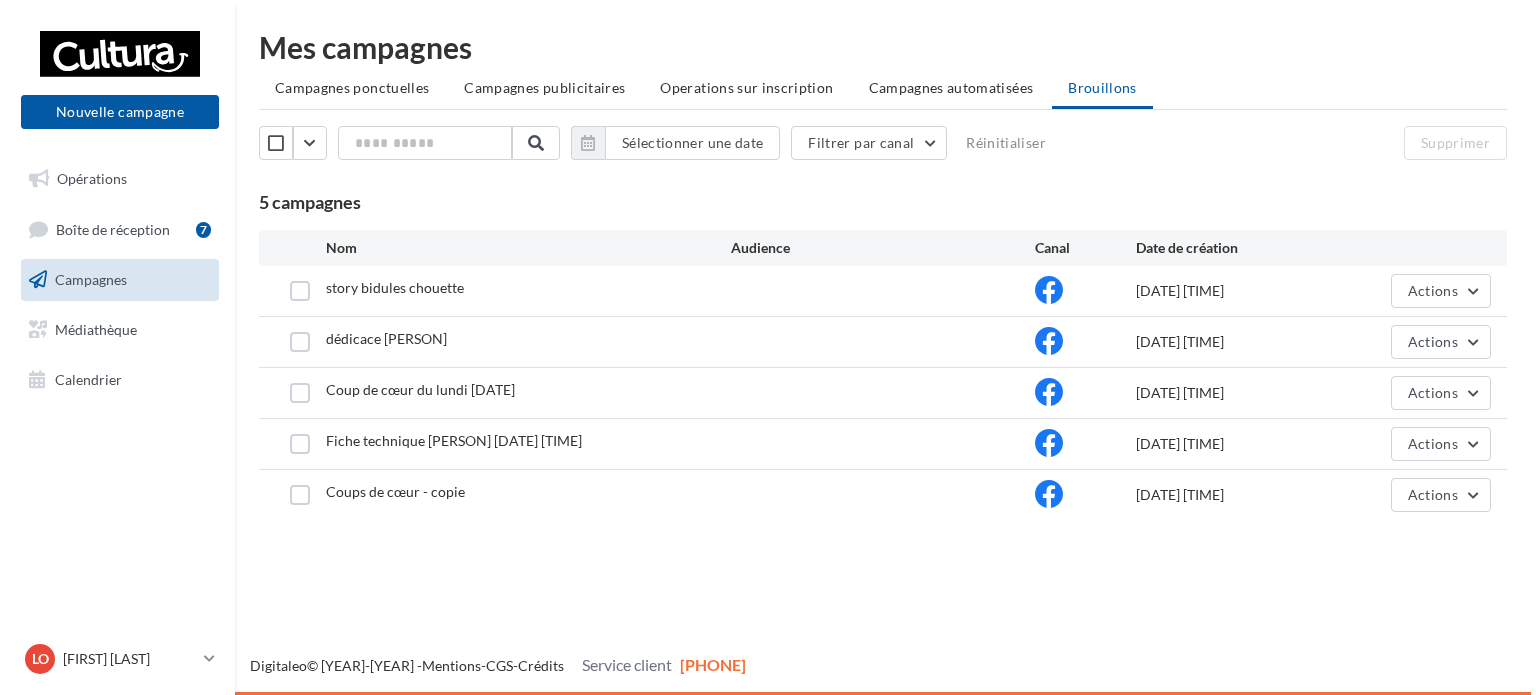 scroll, scrollTop: 0, scrollLeft: 0, axis: both 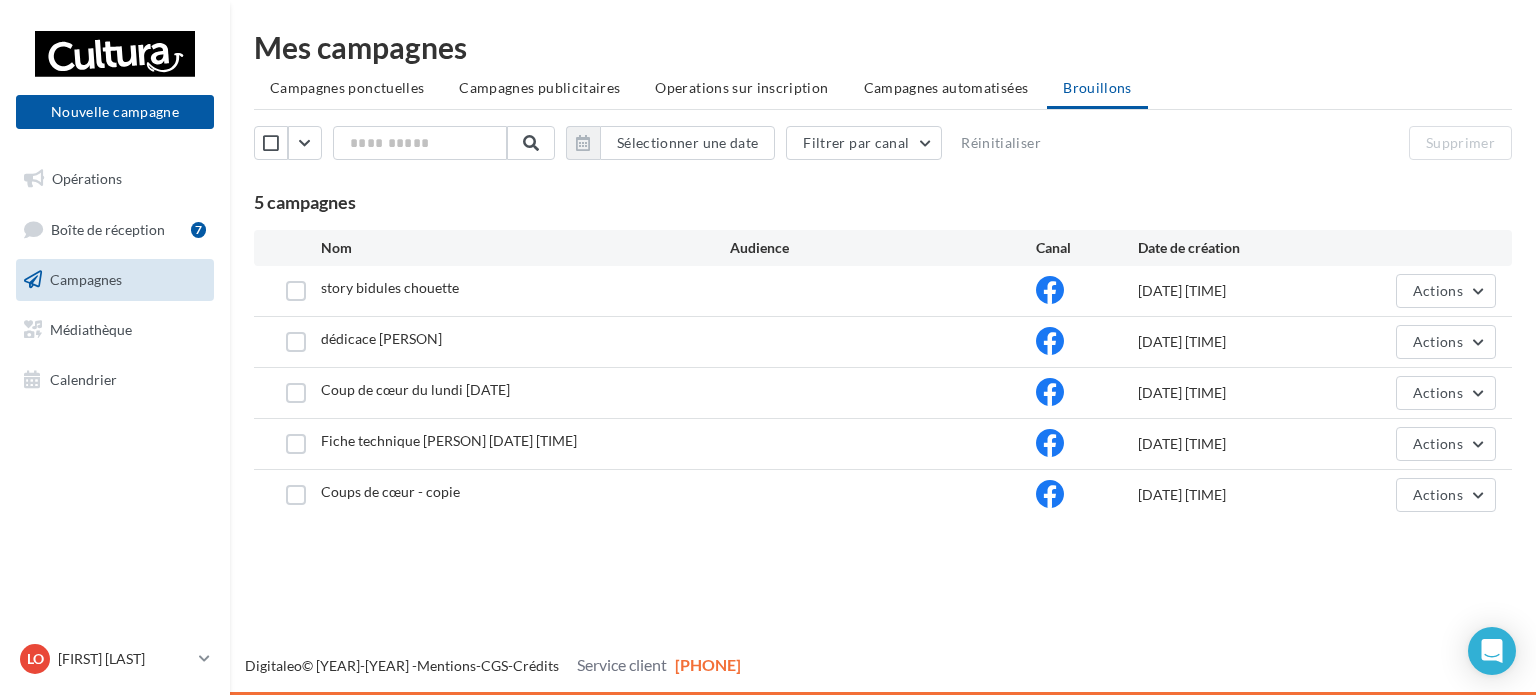 click on "story bidules chouette" at bounding box center [390, 287] 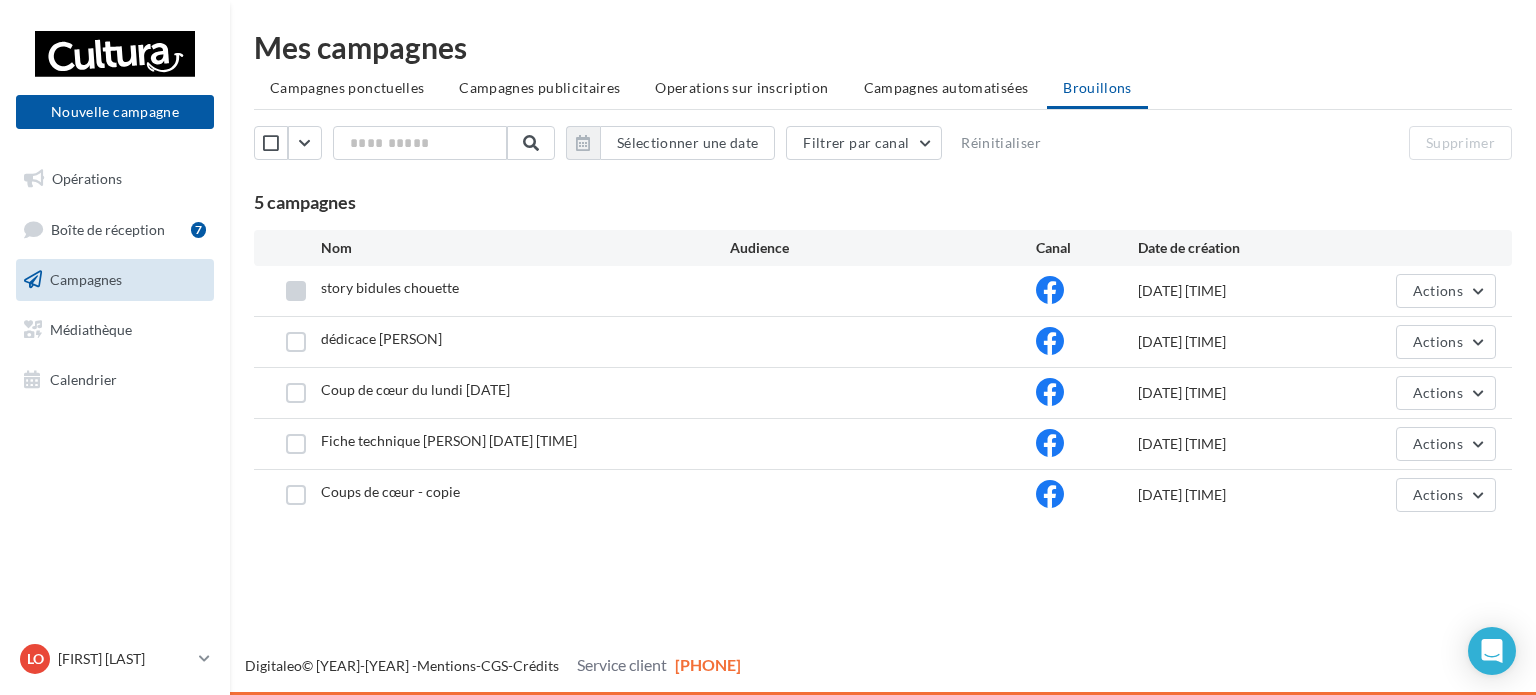 click at bounding box center [296, 291] 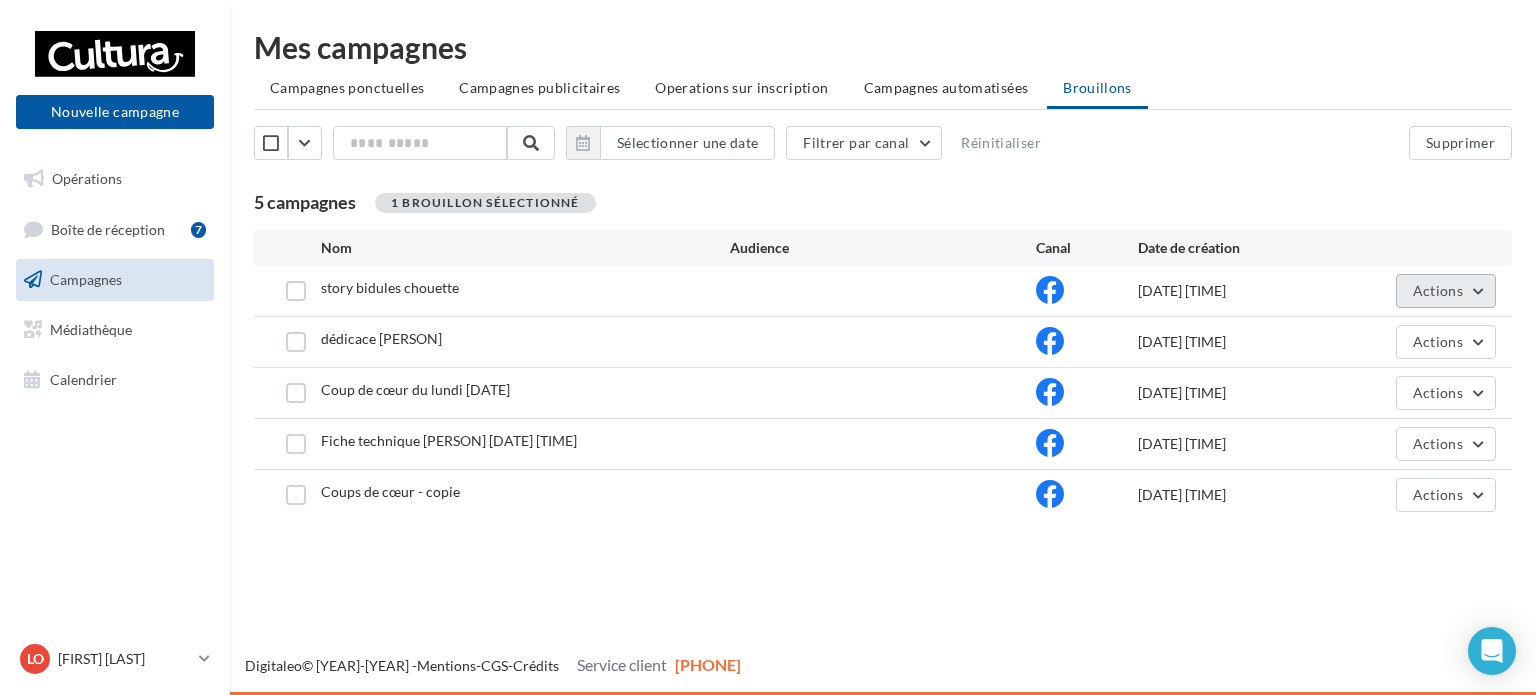 click on "Actions" at bounding box center [1446, 291] 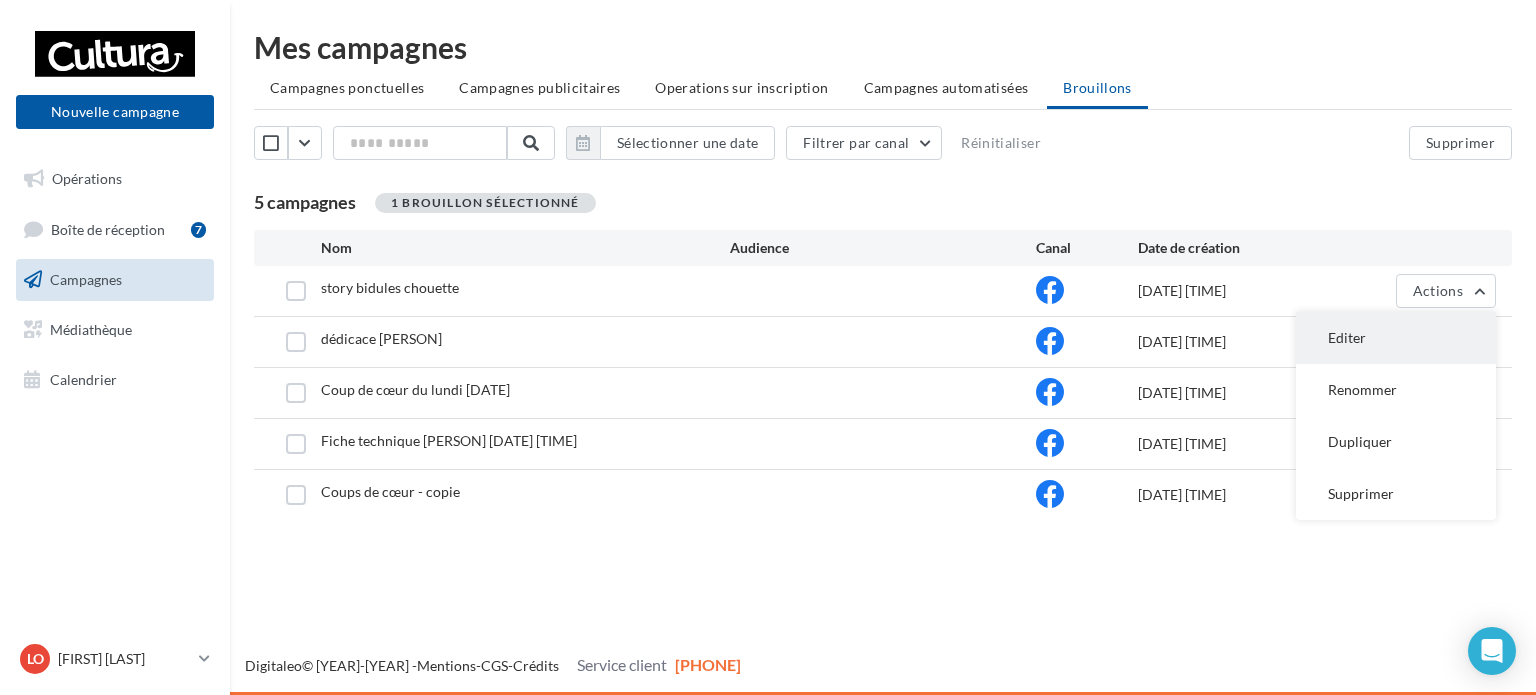 click on "Editer" at bounding box center [1396, 338] 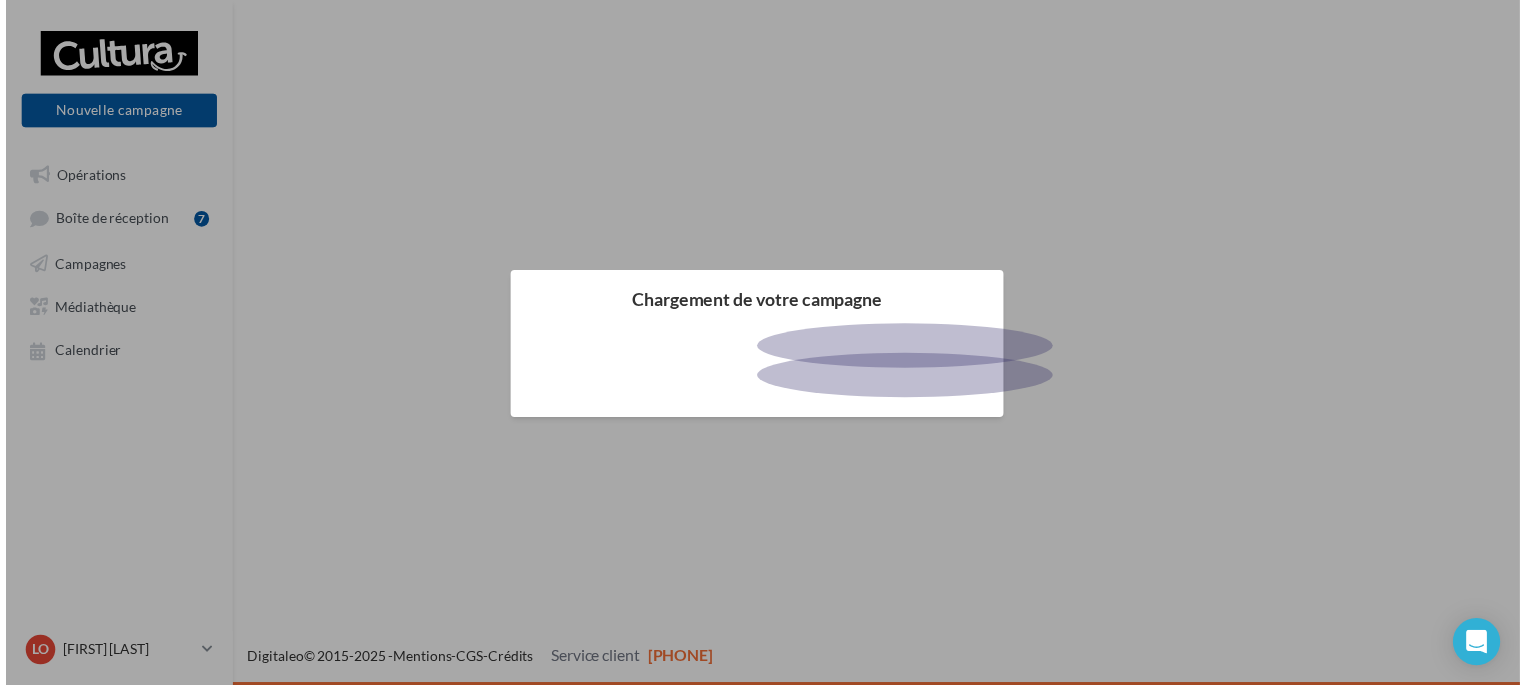 scroll, scrollTop: 0, scrollLeft: 0, axis: both 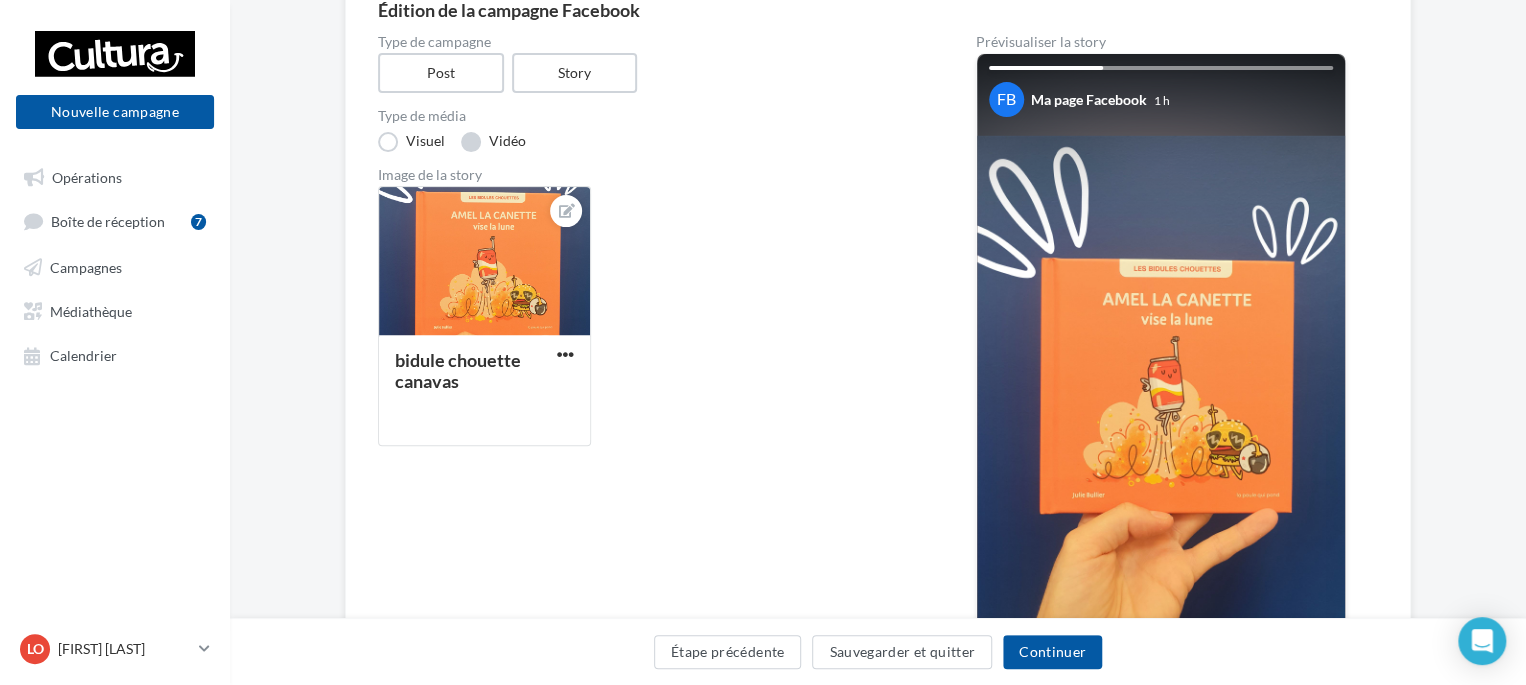 click on "Vidéo" at bounding box center [493, 142] 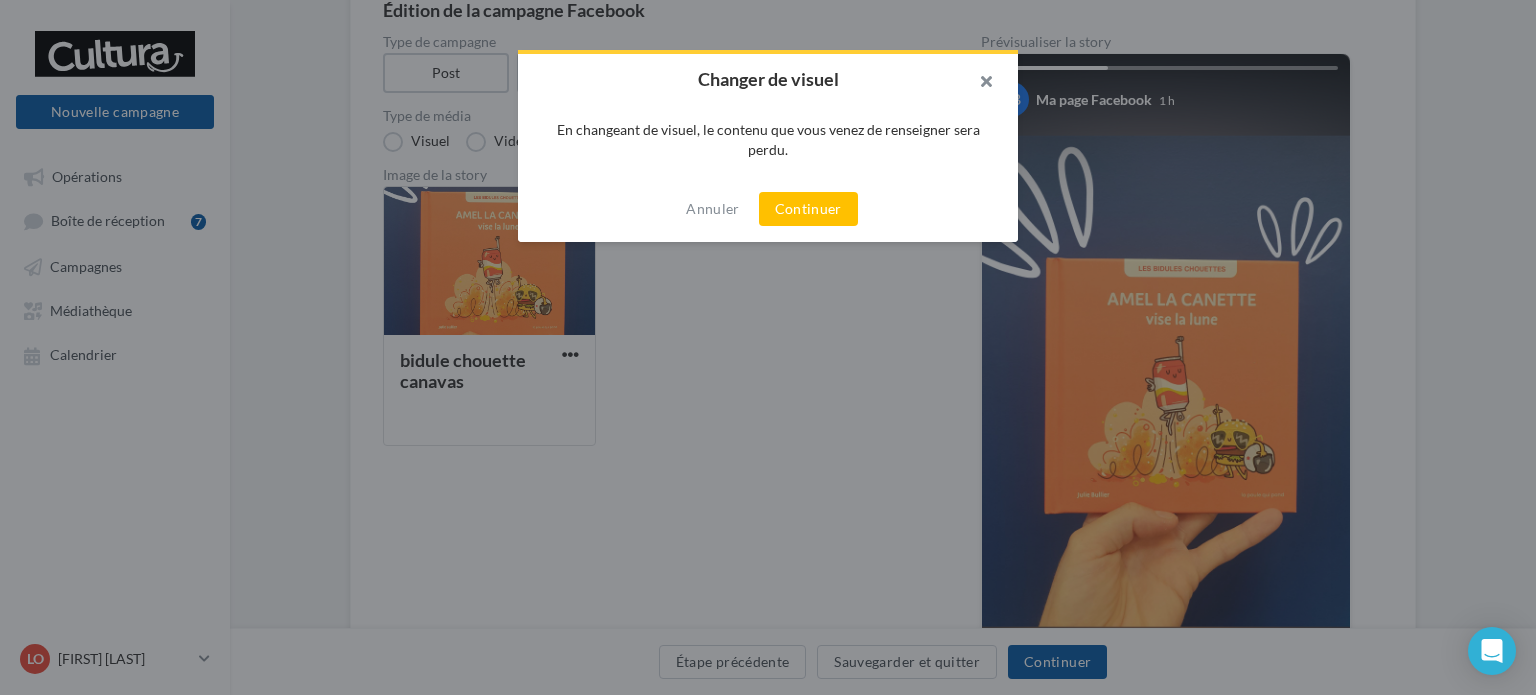 click at bounding box center [978, 84] 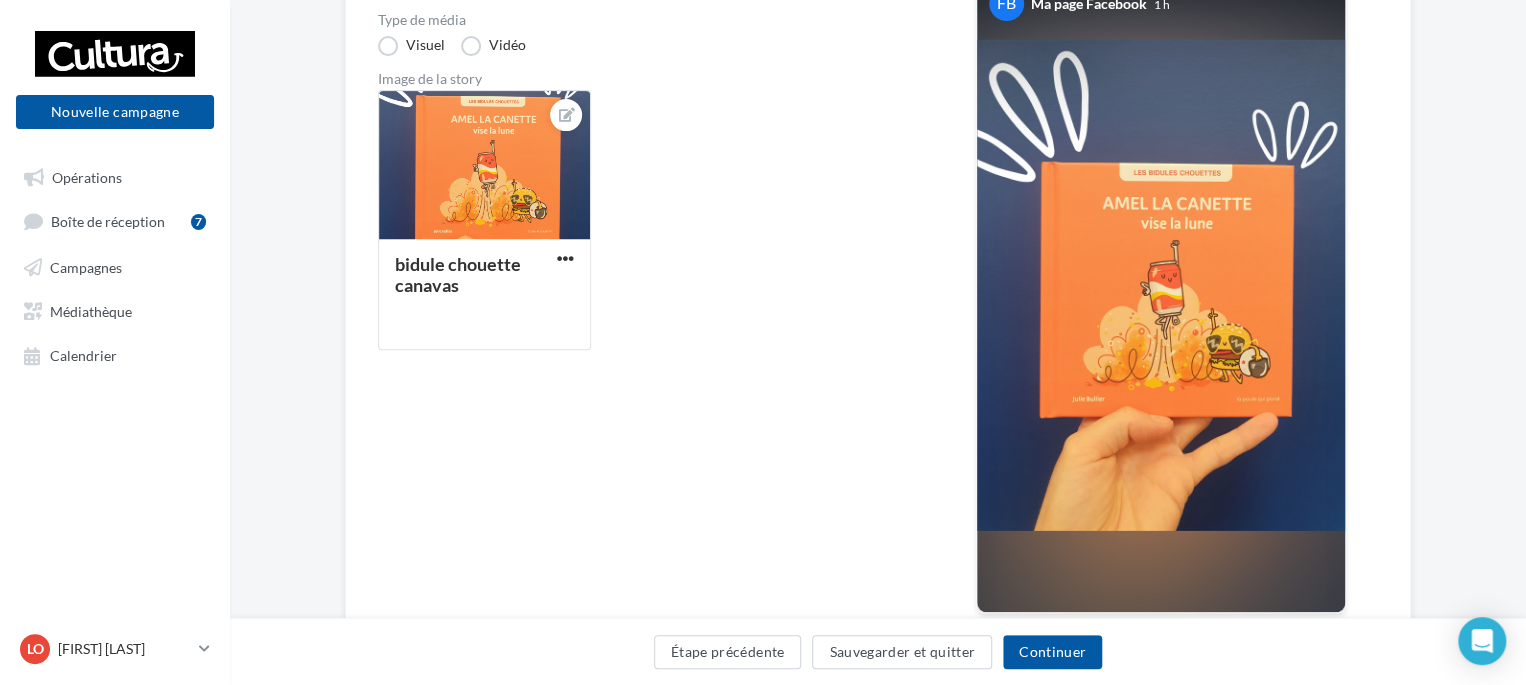 scroll, scrollTop: 300, scrollLeft: 0, axis: vertical 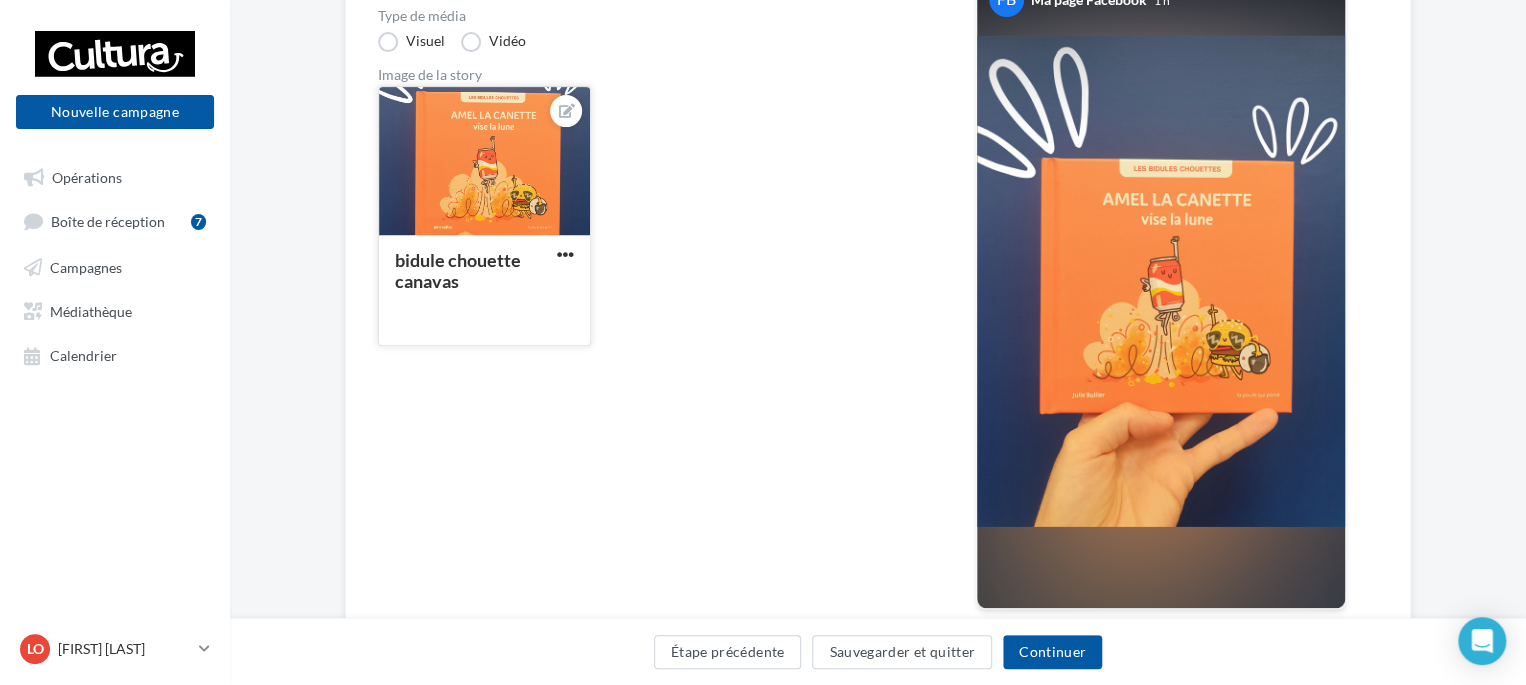 click at bounding box center [565, 256] 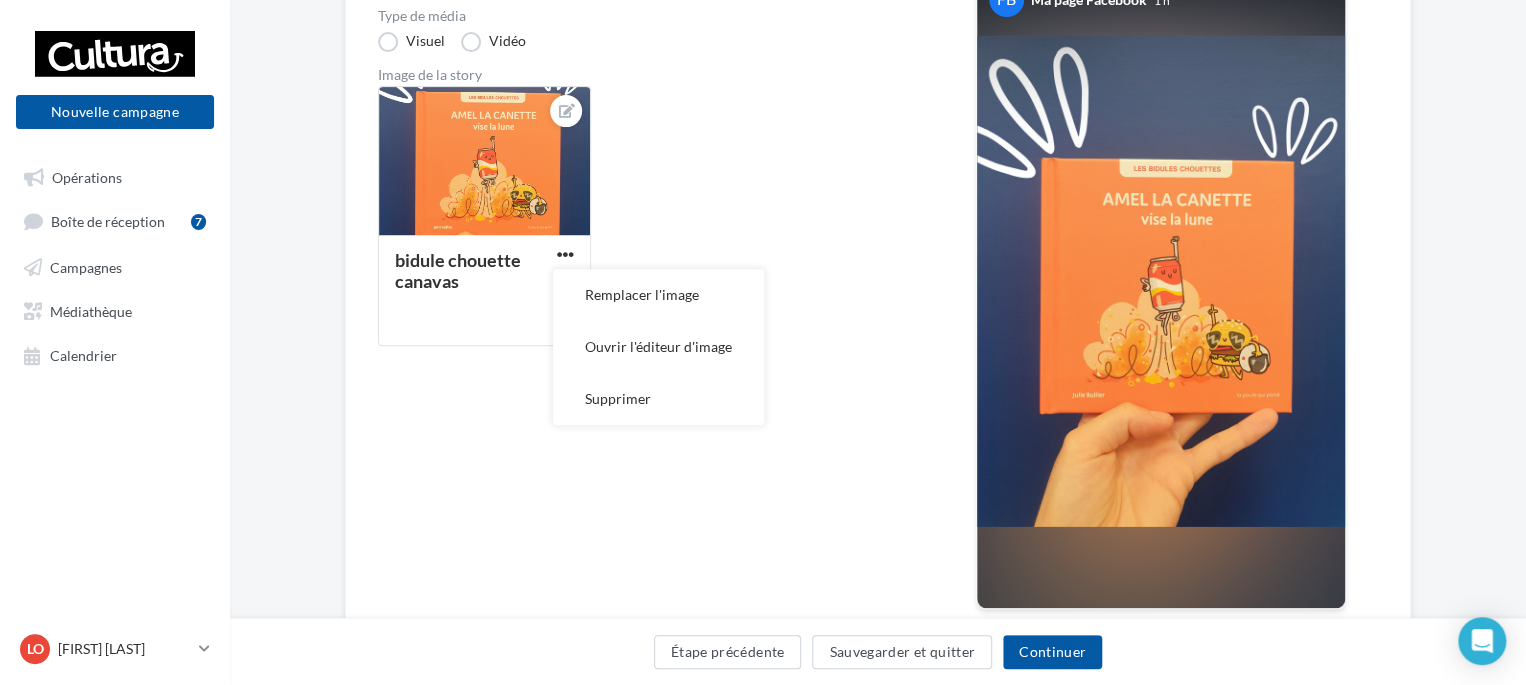 click on "bidule chouette canavas
Remplacer l'image
Ouvrir l'éditeur d'image
Supprimer" at bounding box center [653, 224] 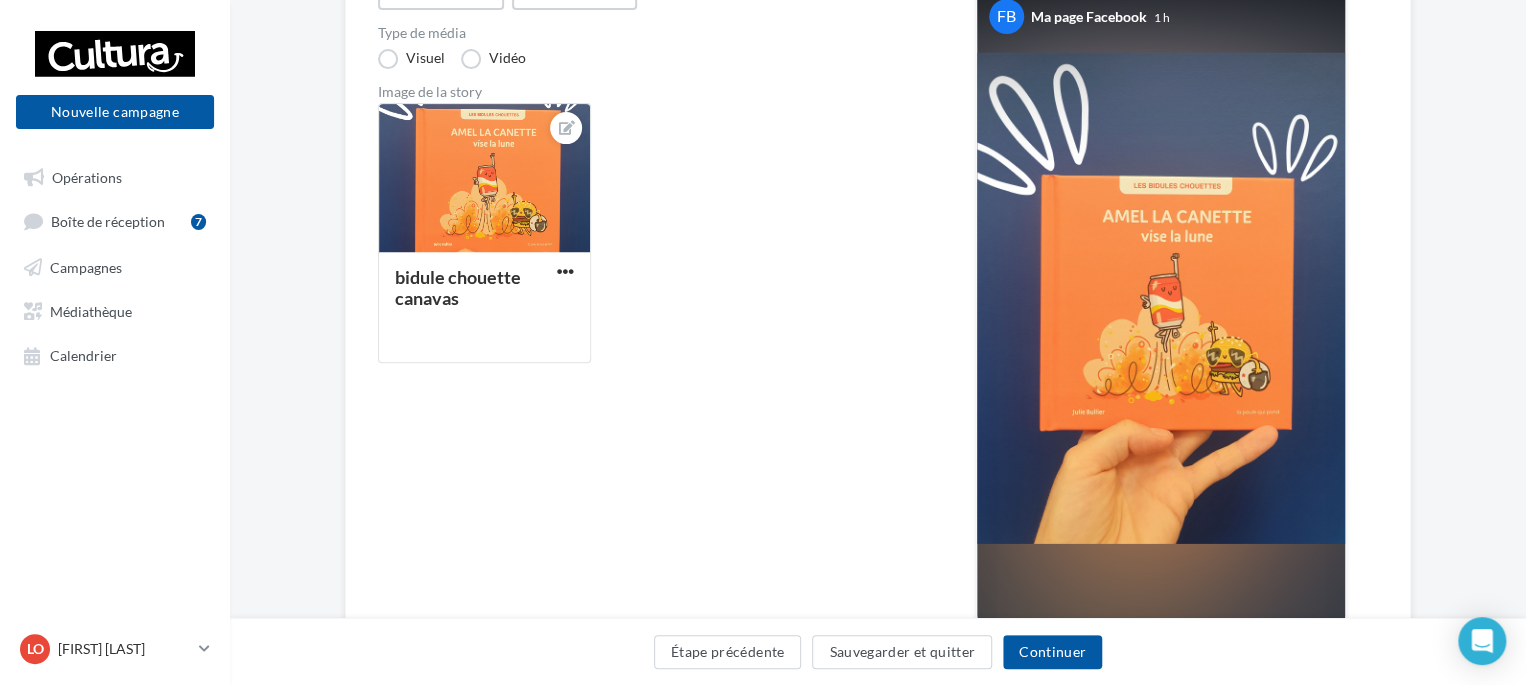 scroll, scrollTop: 300, scrollLeft: 0, axis: vertical 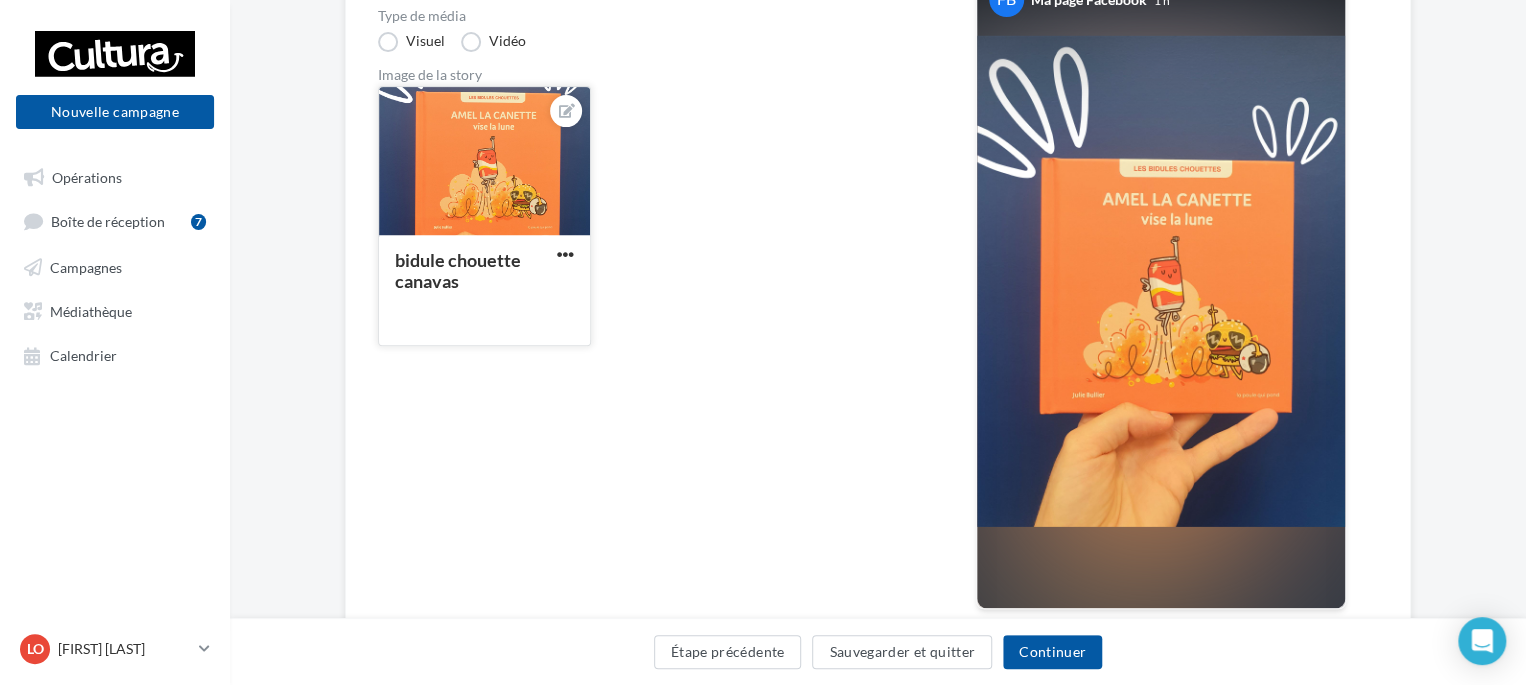 click at bounding box center [484, 162] 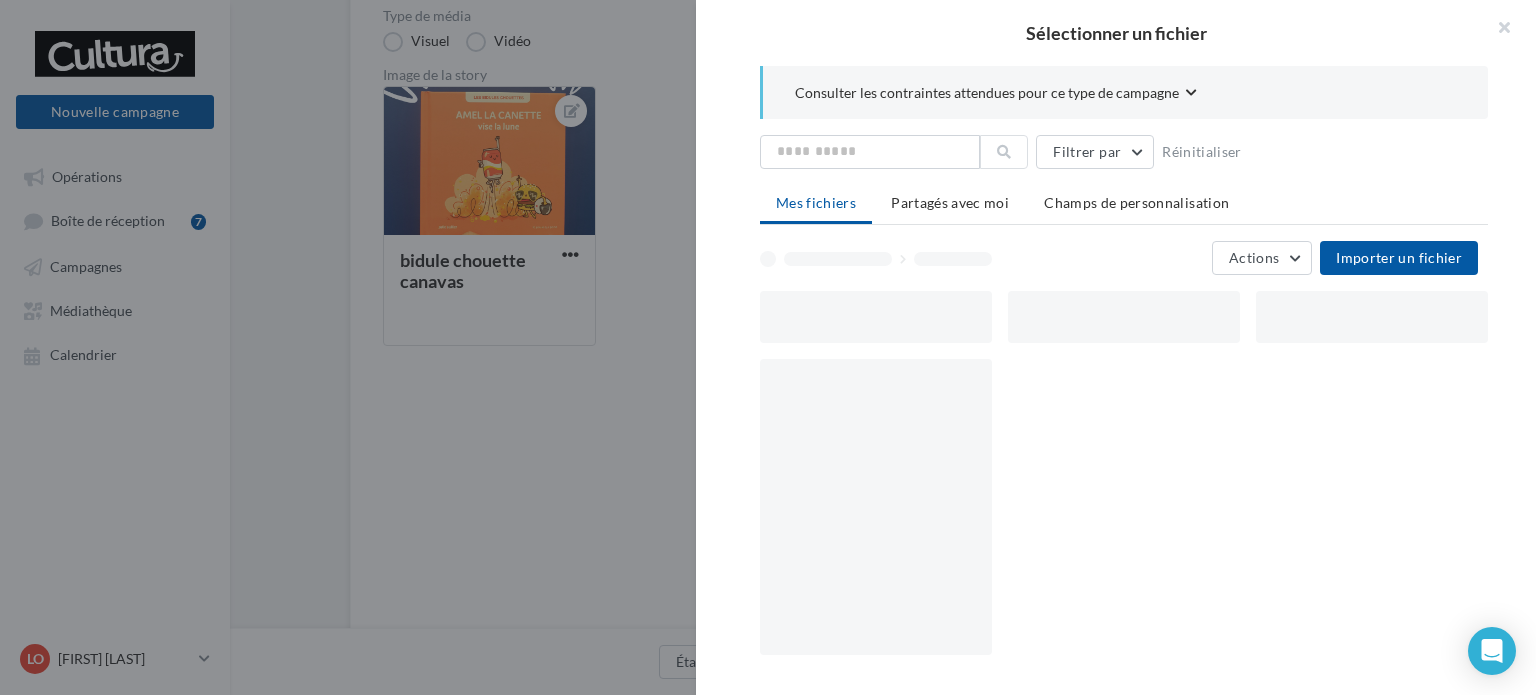 click at bounding box center [876, 317] 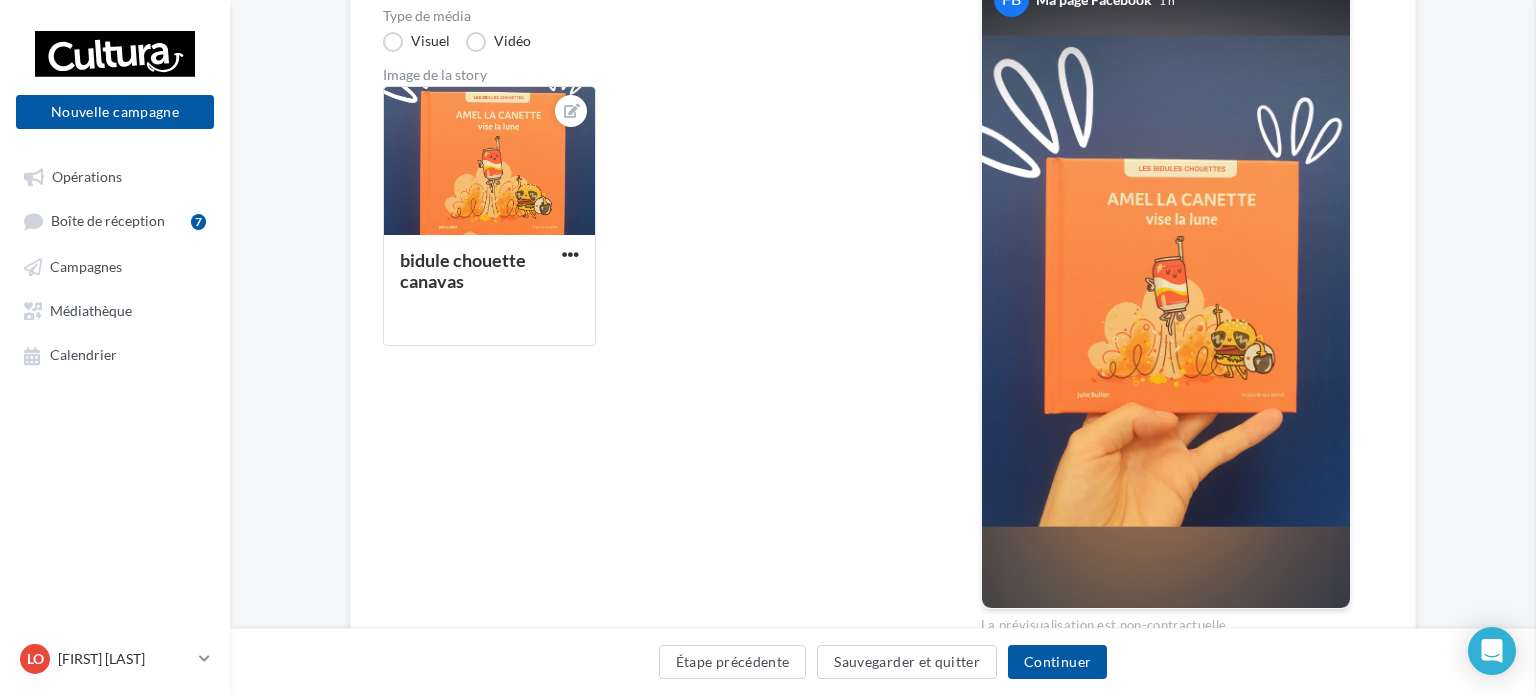 click at bounding box center [2304, 347] 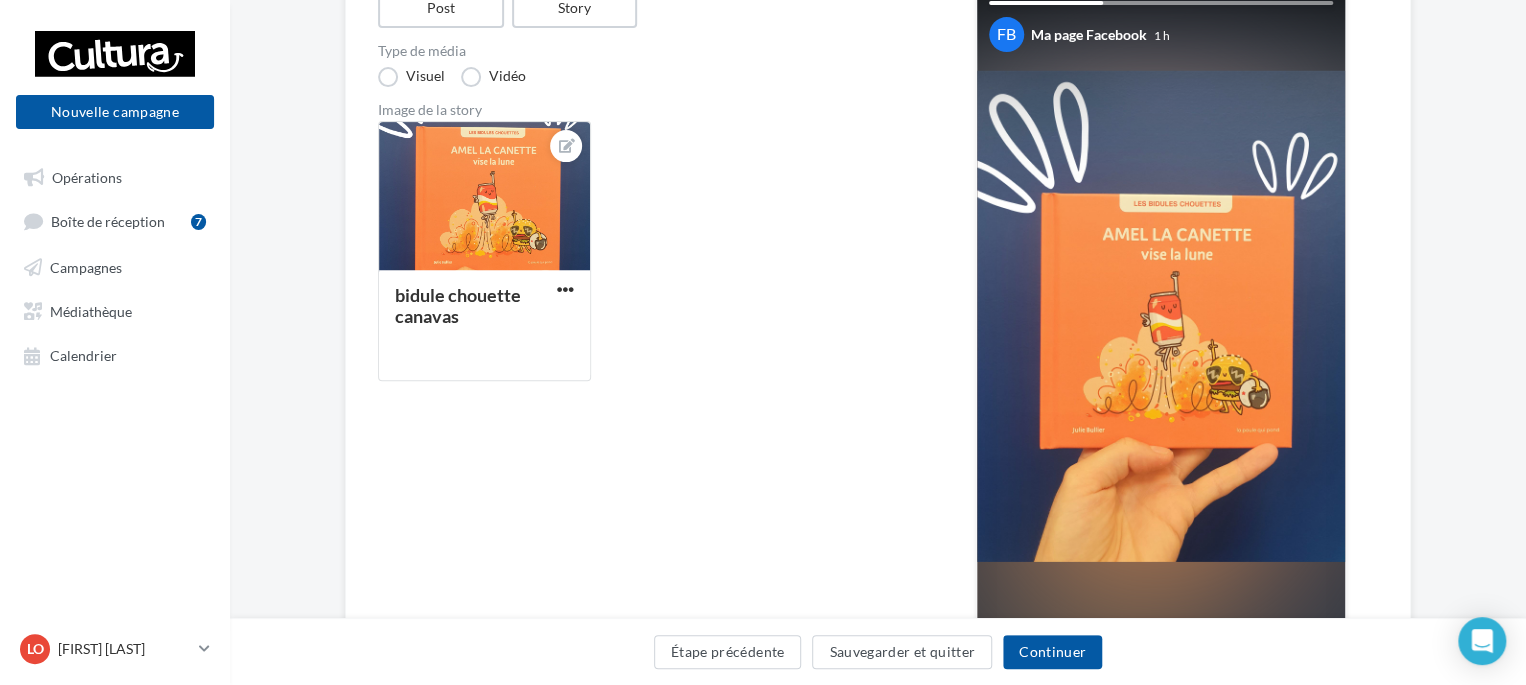 scroll, scrollTop: 300, scrollLeft: 0, axis: vertical 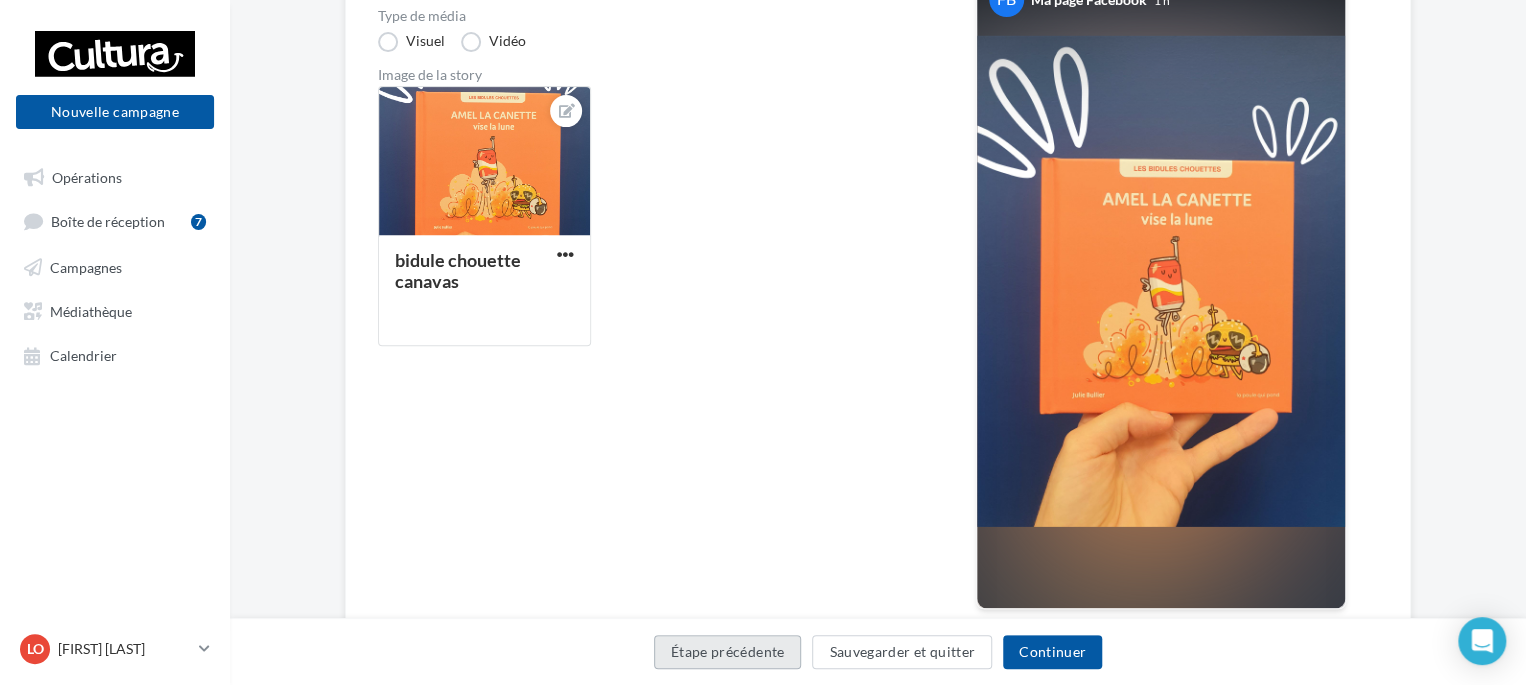 click on "Étape précédente" at bounding box center (728, 652) 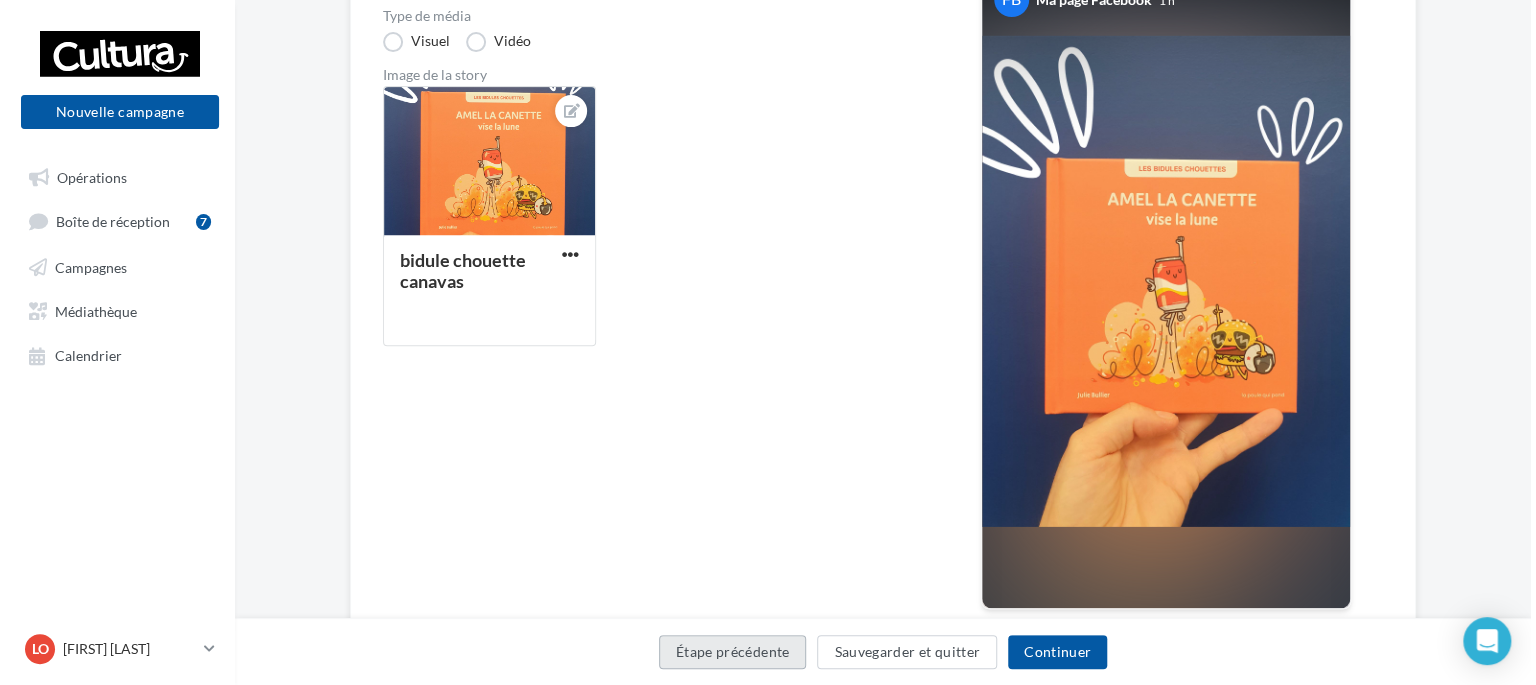 scroll, scrollTop: 0, scrollLeft: 0, axis: both 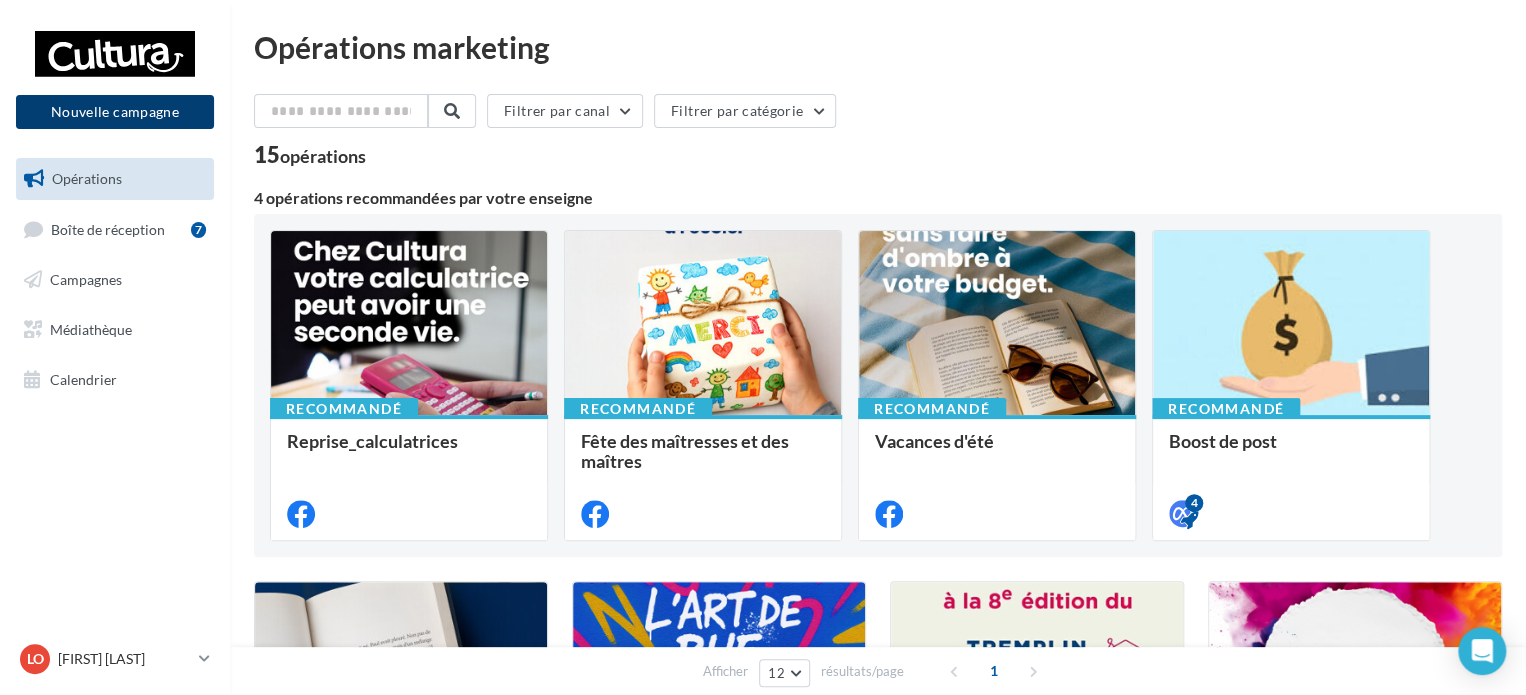 click on "Nouvelle campagne" at bounding box center (115, 112) 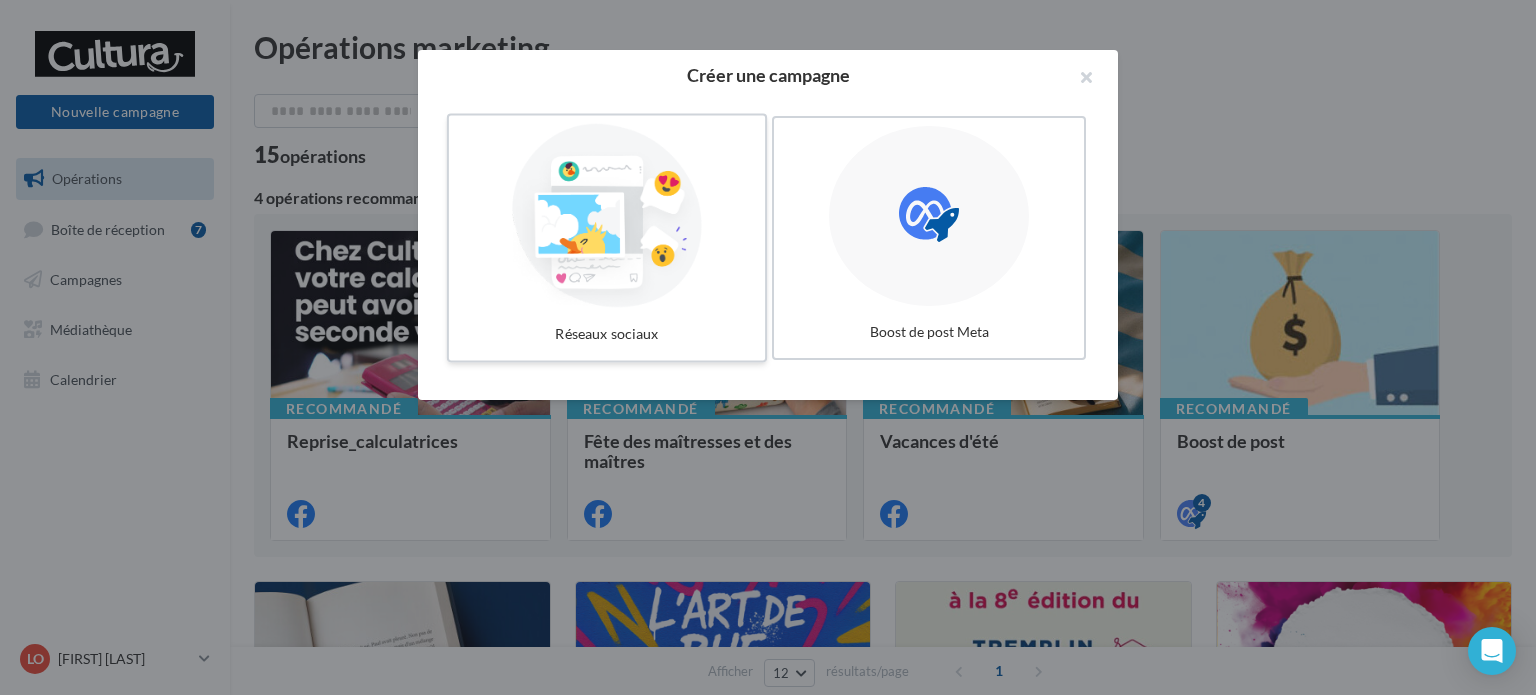 click on "Réseaux sociaux" at bounding box center (607, 334) 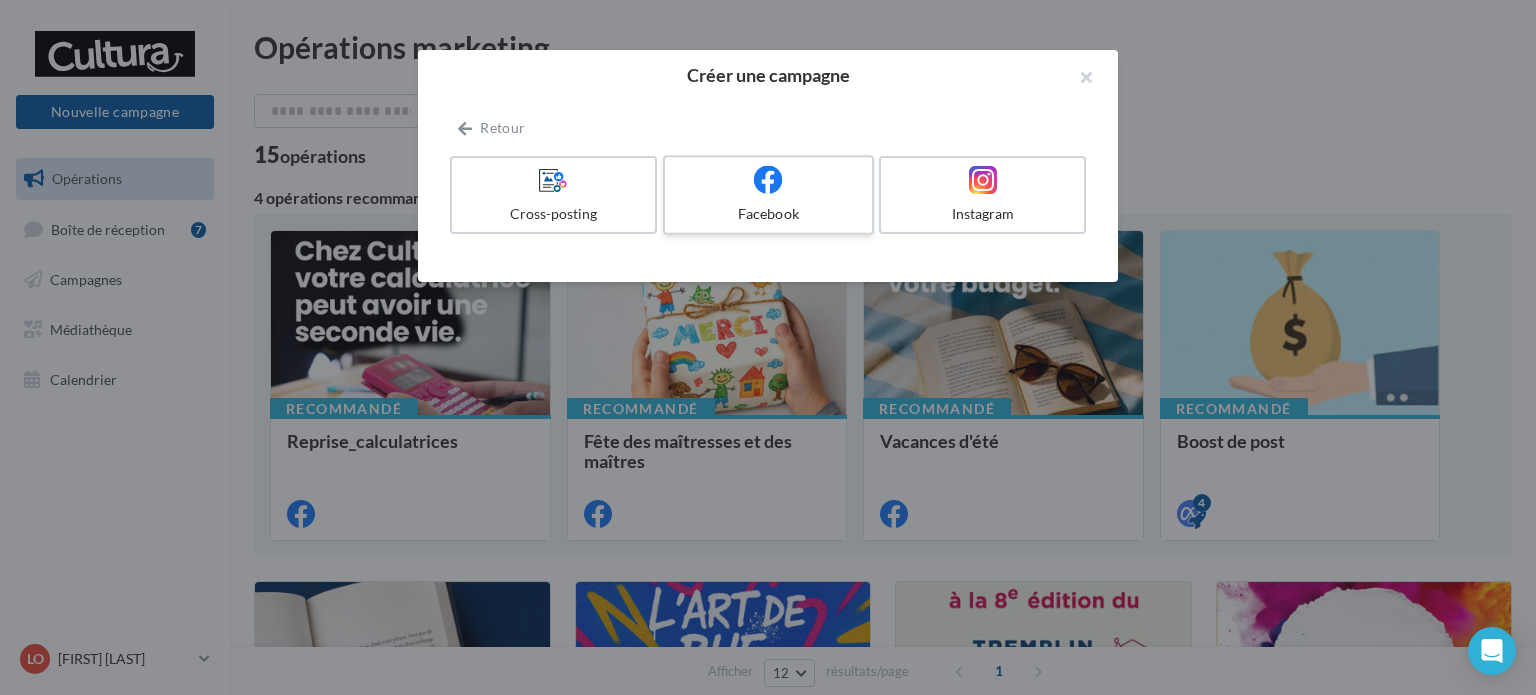 click on "Facebook" at bounding box center [768, 195] 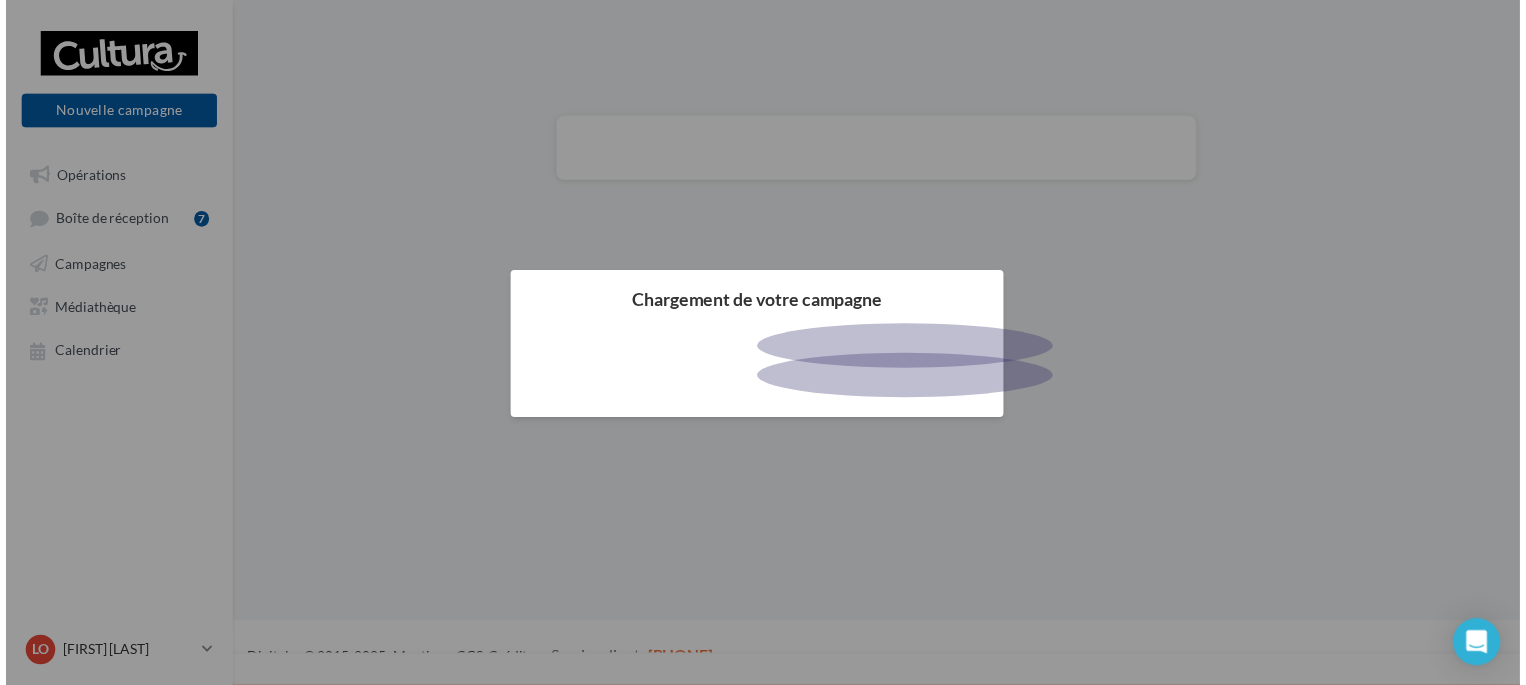 scroll, scrollTop: 0, scrollLeft: 0, axis: both 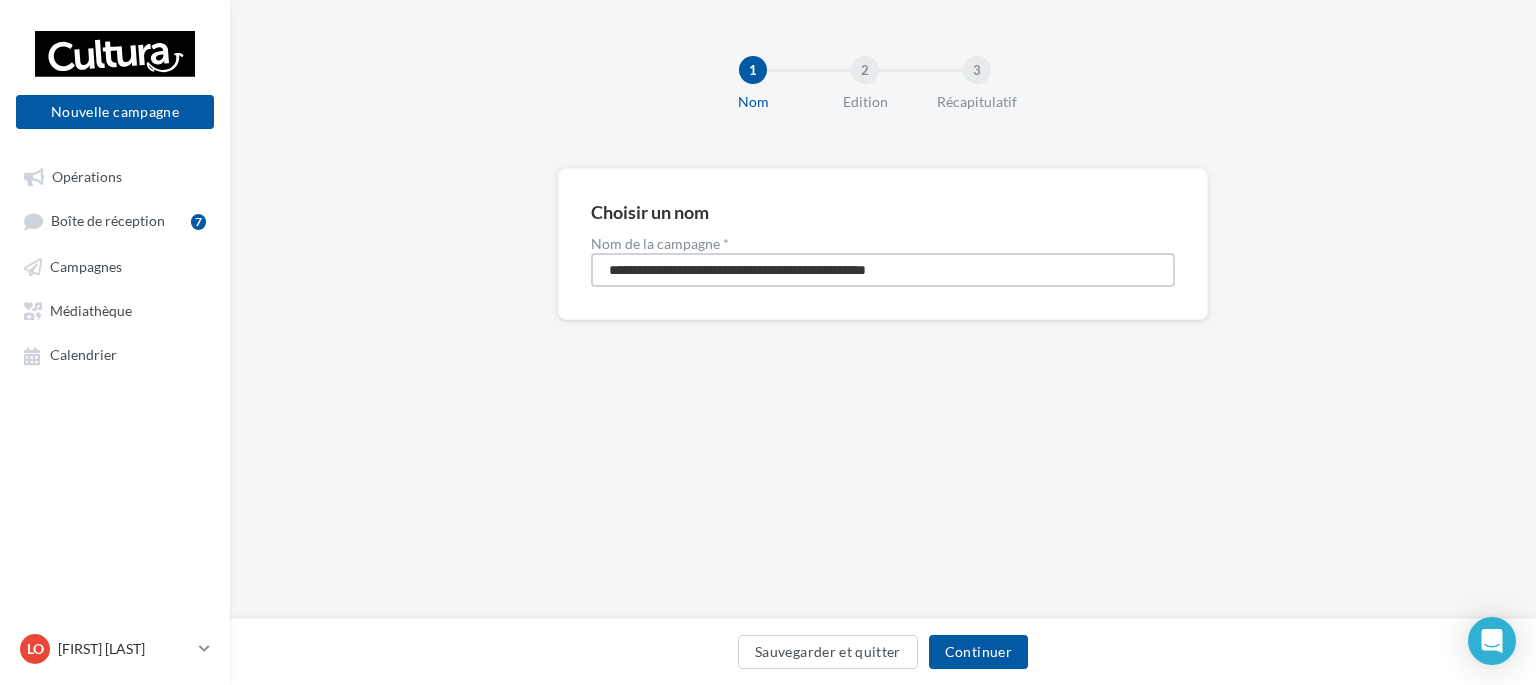 click on "**********" at bounding box center [883, 270] 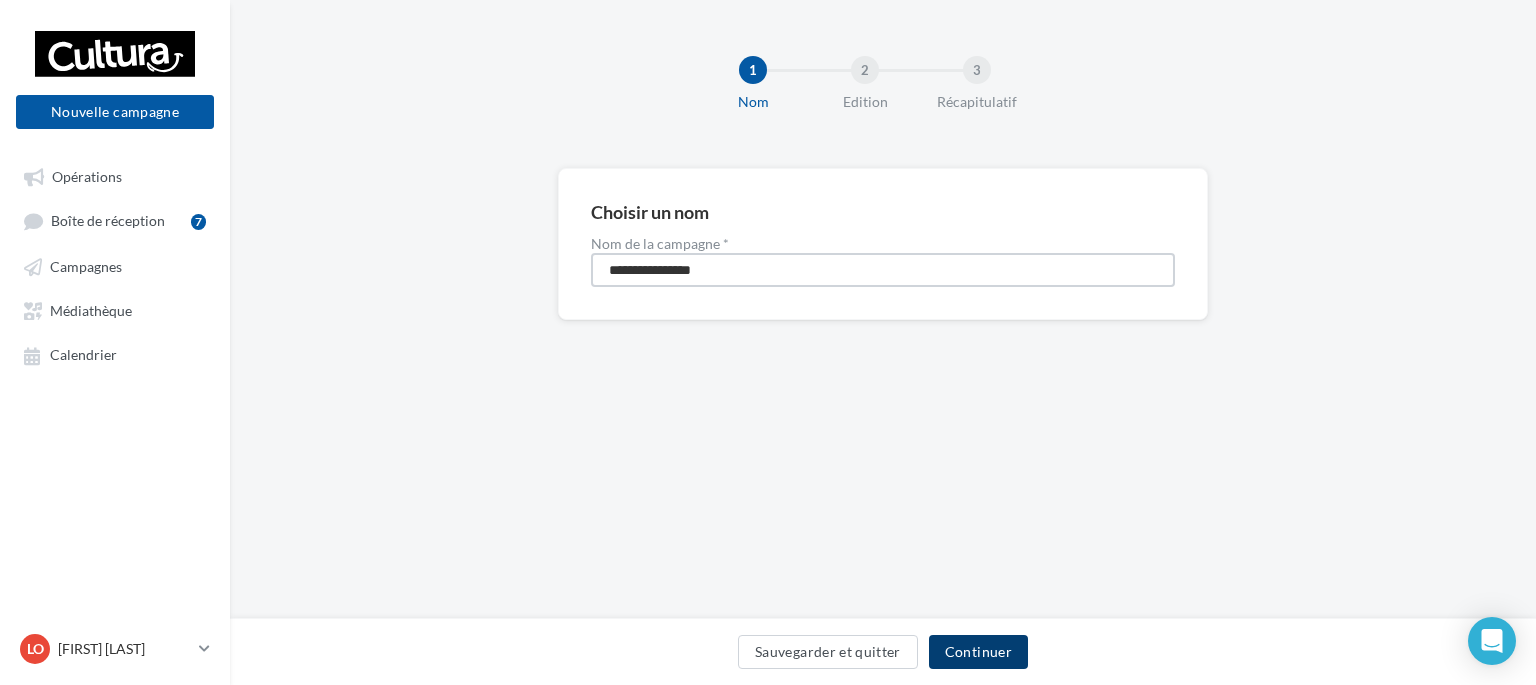 type on "**********" 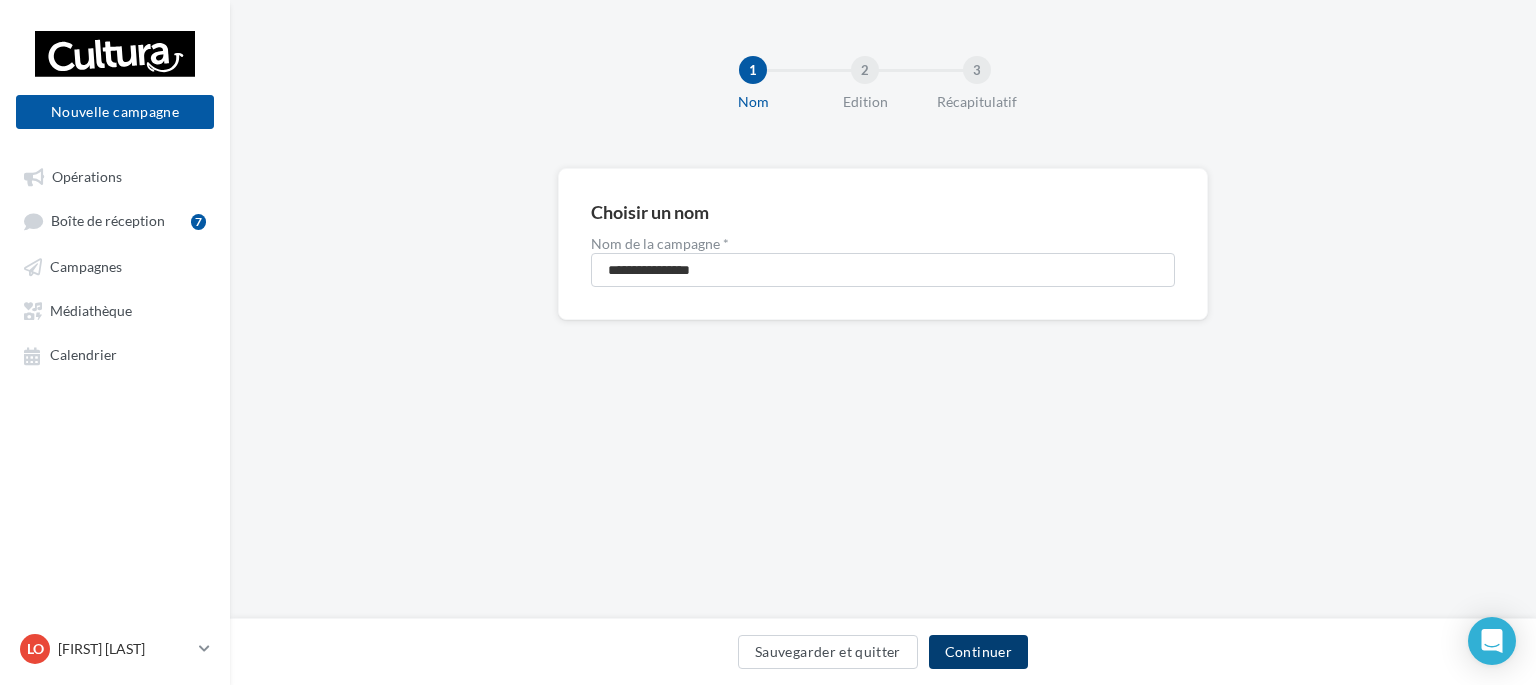 click on "Continuer" at bounding box center (978, 652) 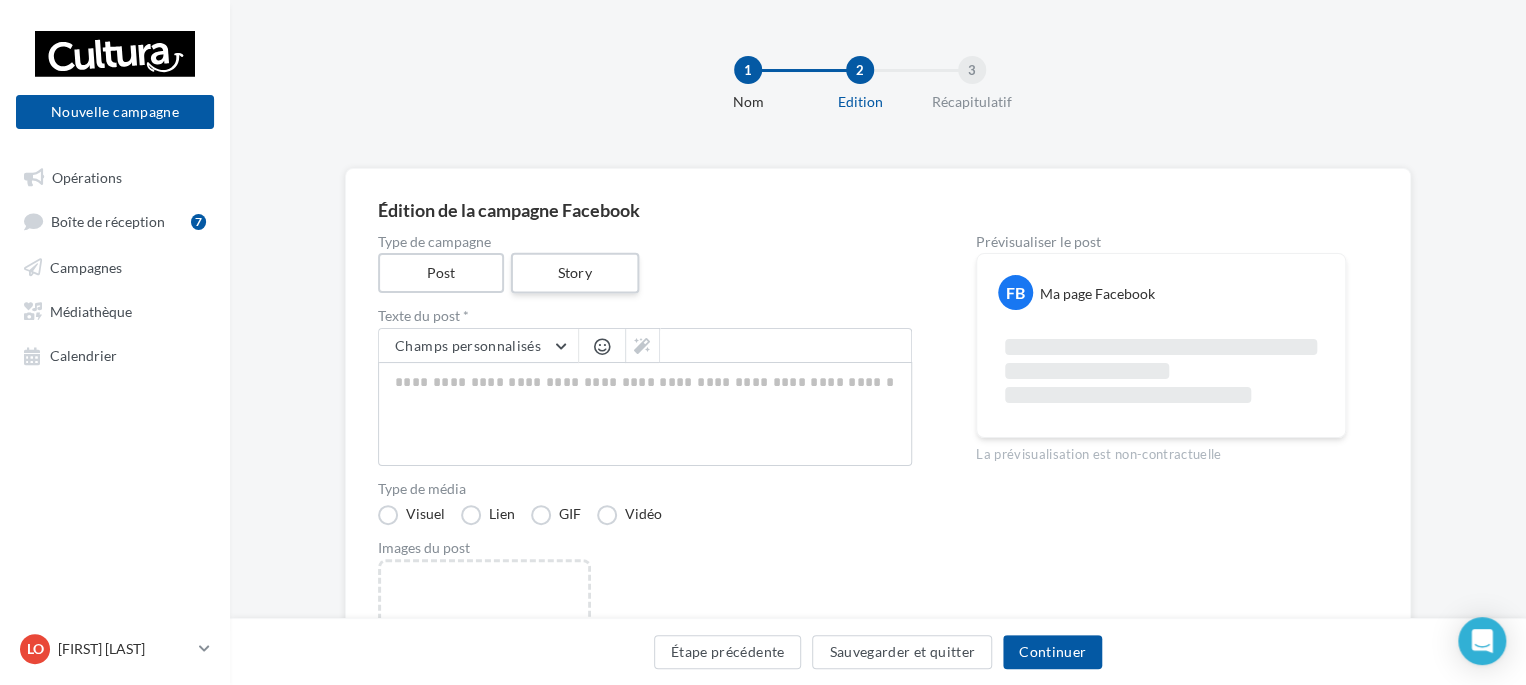 click on "Story" at bounding box center [574, 273] 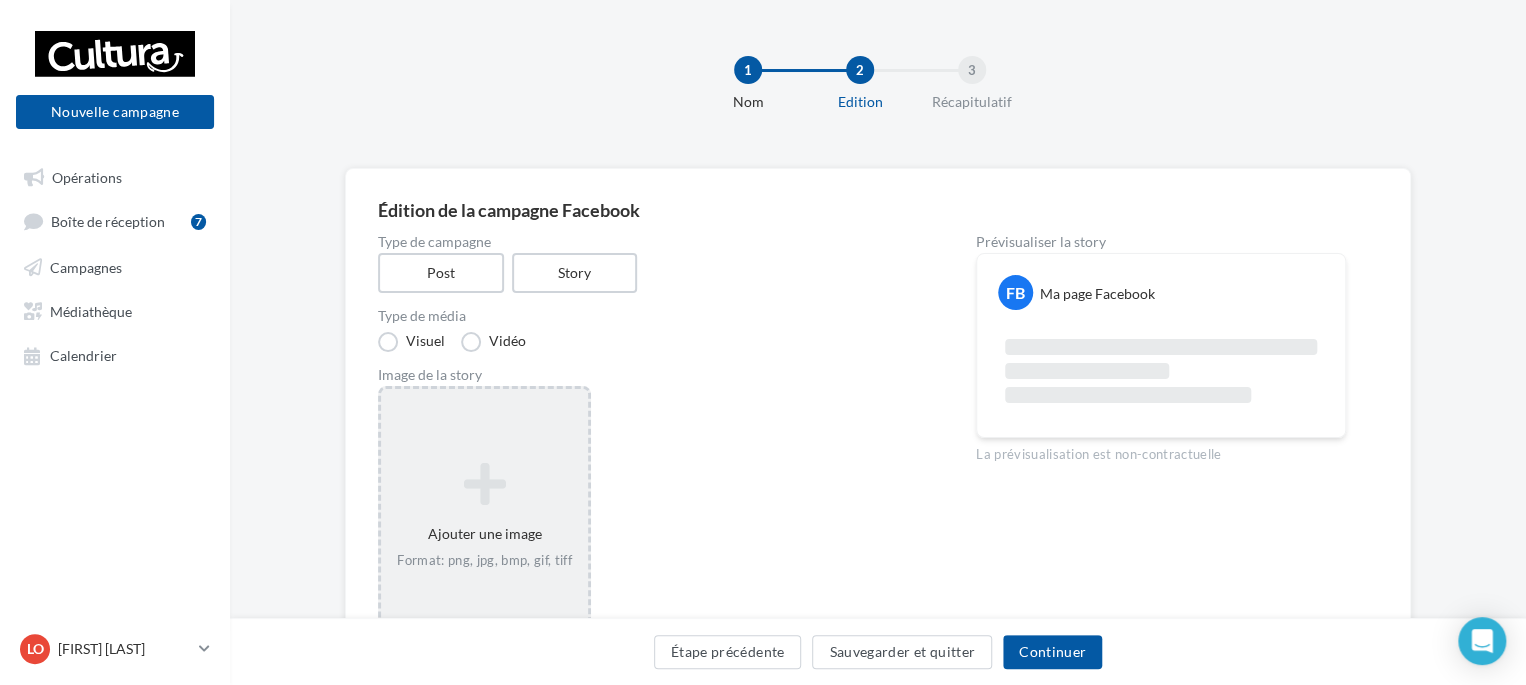 click at bounding box center (484, 484) 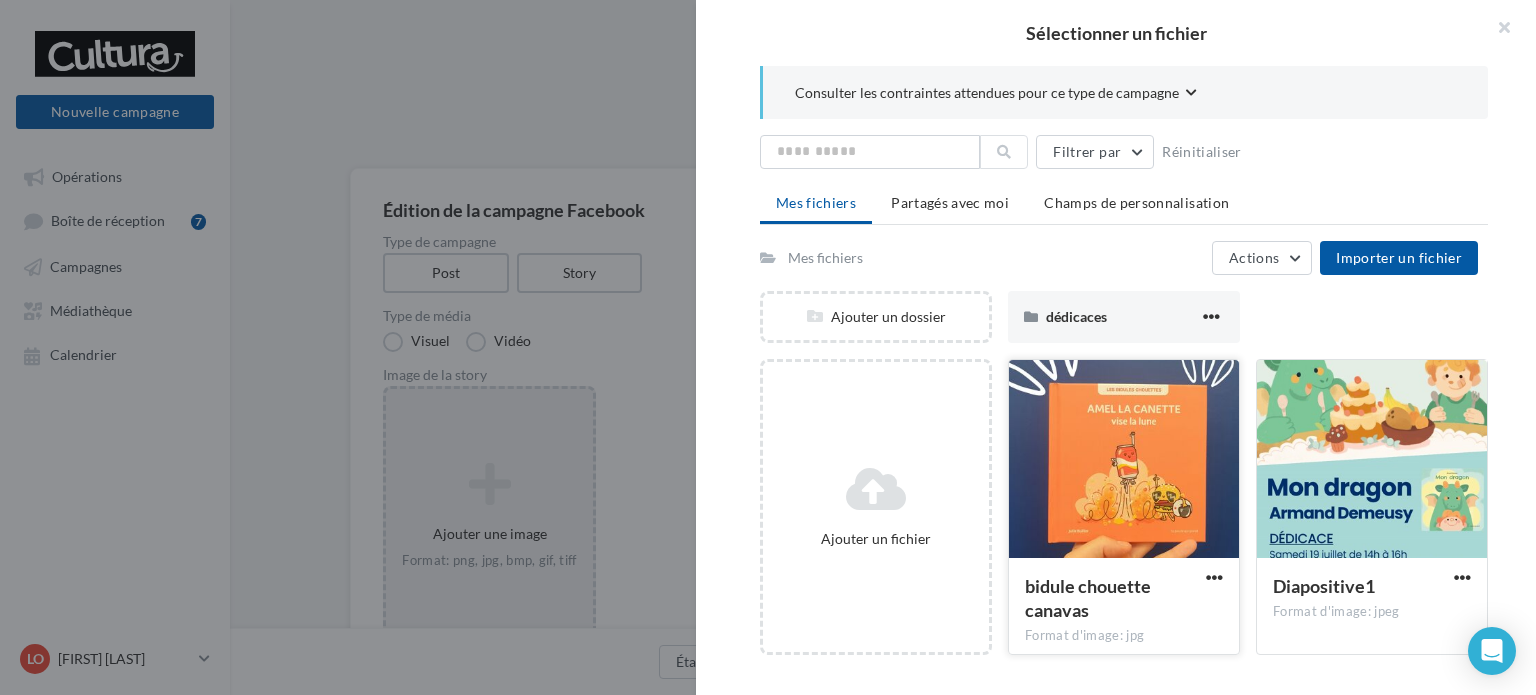 click at bounding box center [1124, 460] 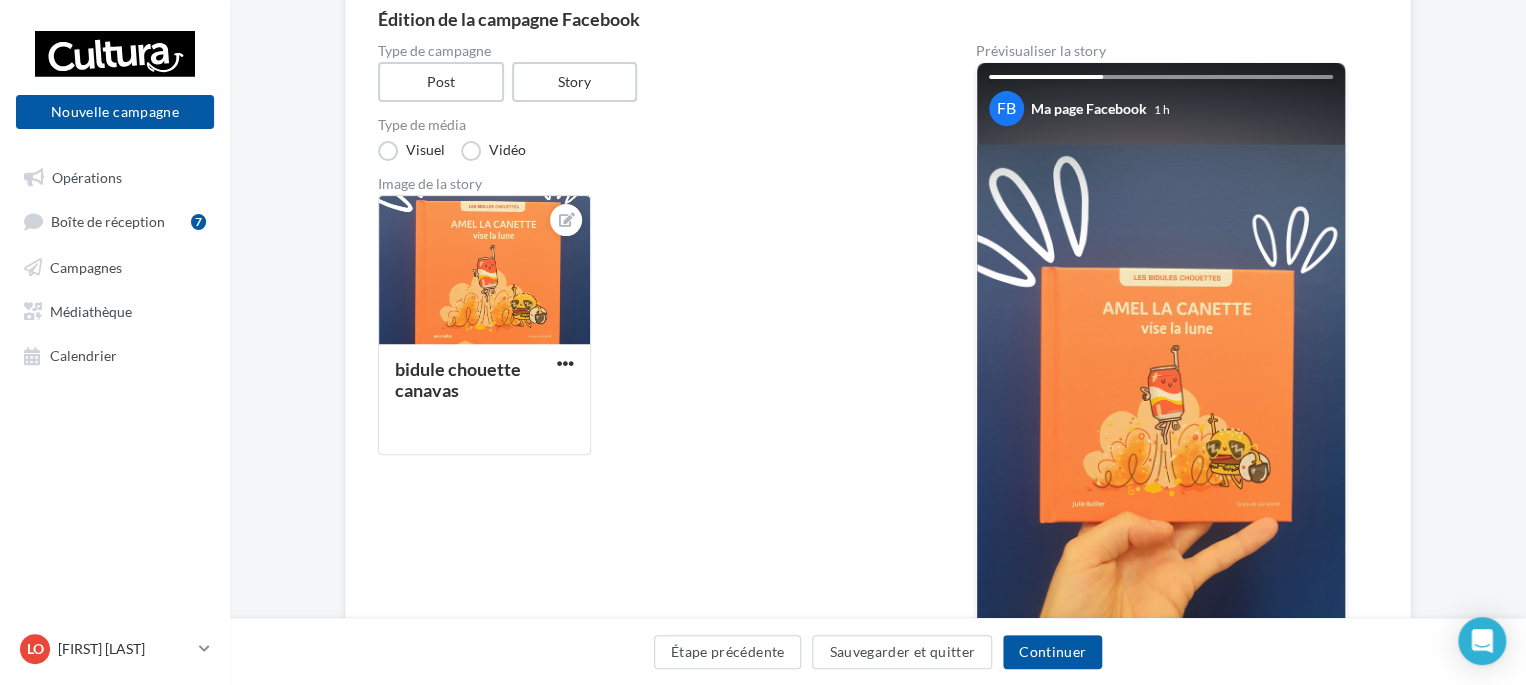 scroll, scrollTop: 300, scrollLeft: 0, axis: vertical 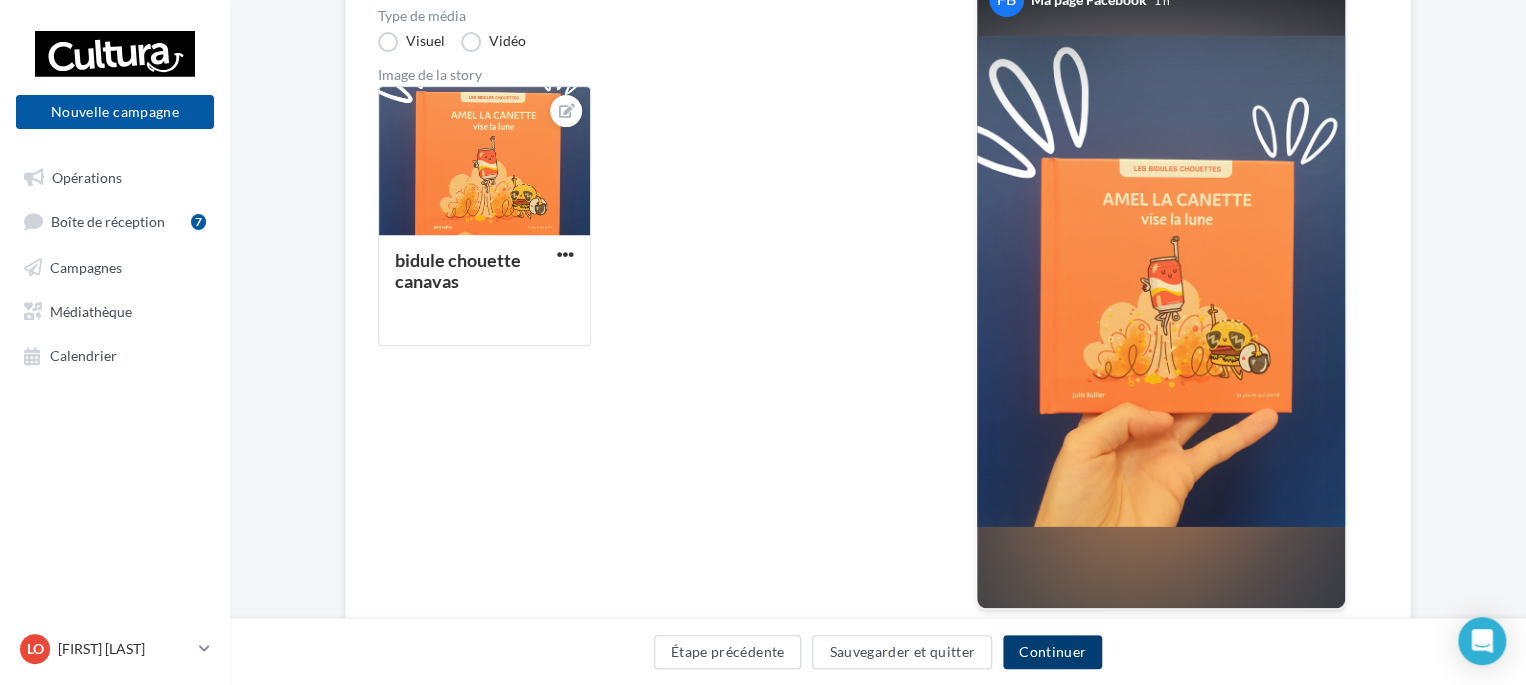 click on "Continuer" at bounding box center [1052, 652] 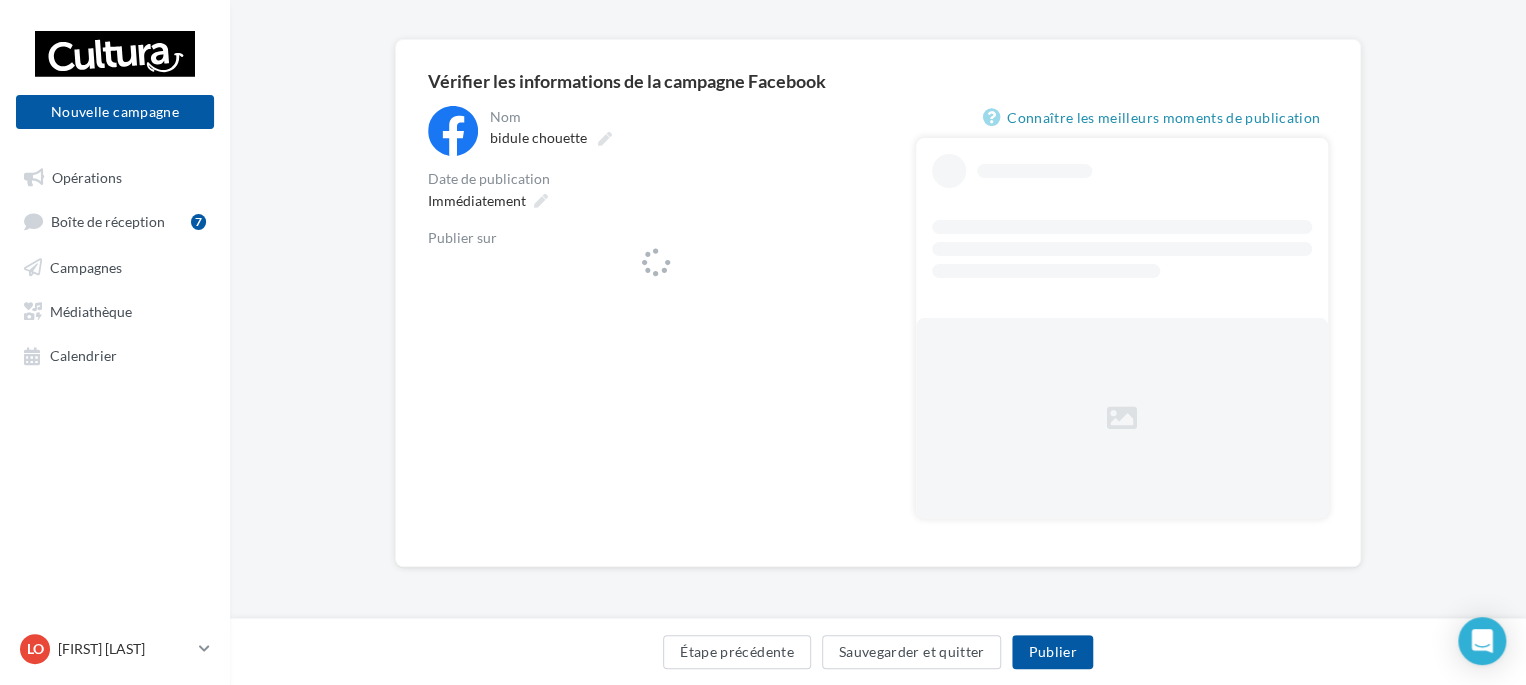 scroll, scrollTop: 128, scrollLeft: 0, axis: vertical 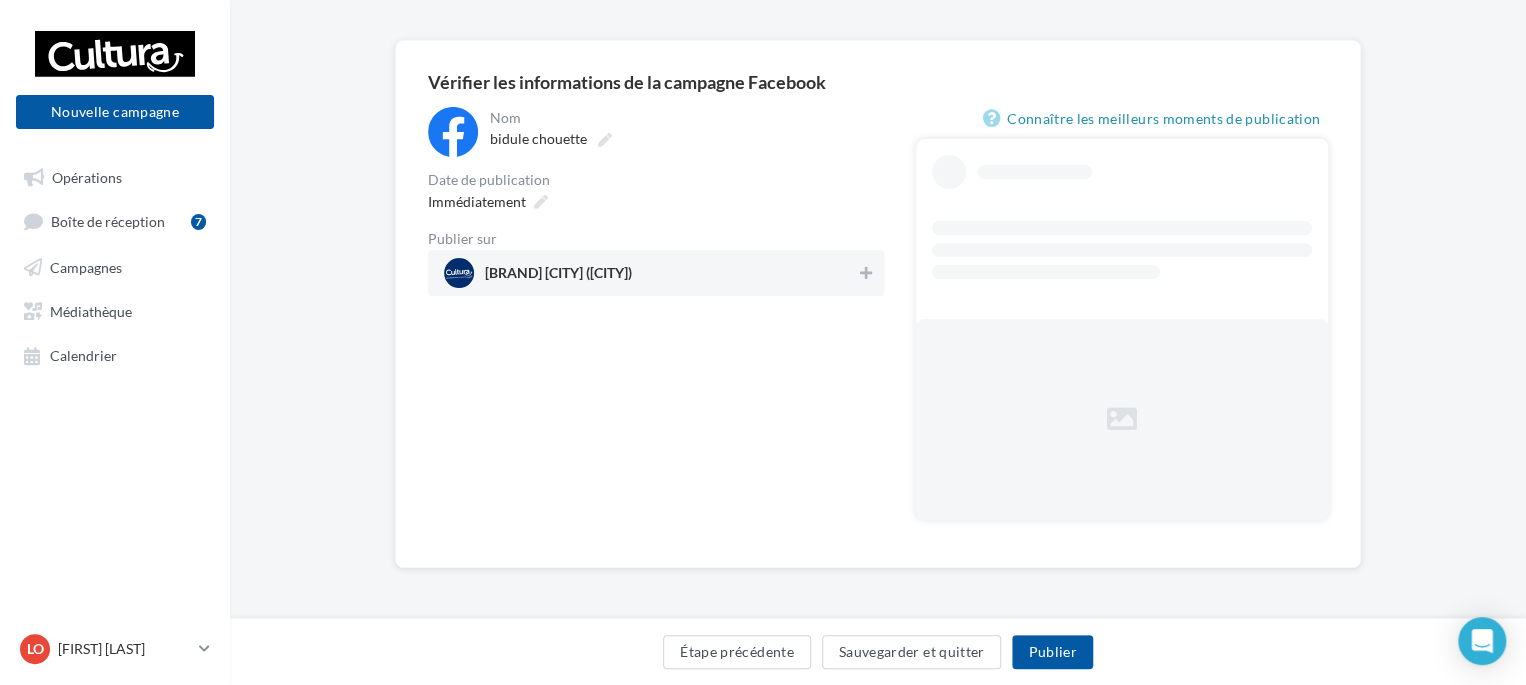 click on "Cultura Saint-Berthevin (Saint-Berthevin)" at bounding box center (558, 277) 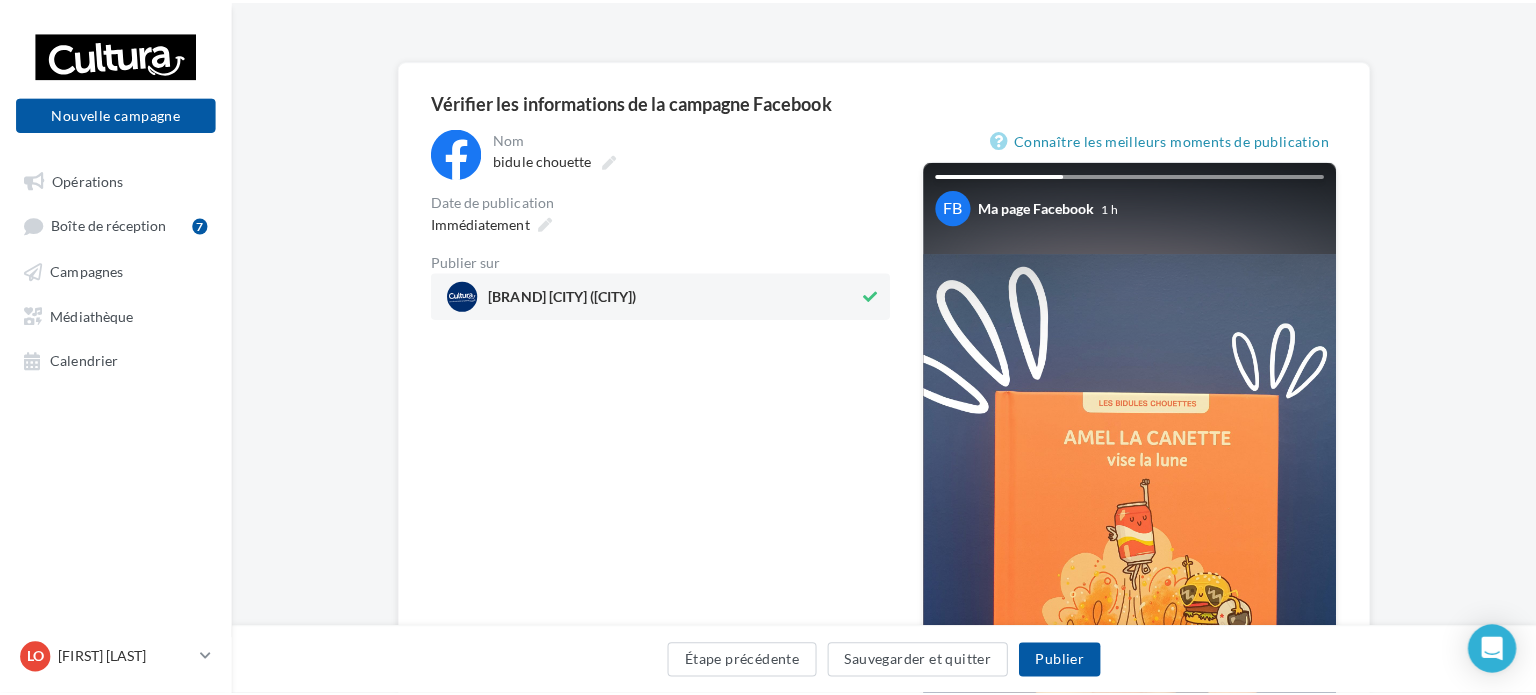 scroll, scrollTop: 389, scrollLeft: 0, axis: vertical 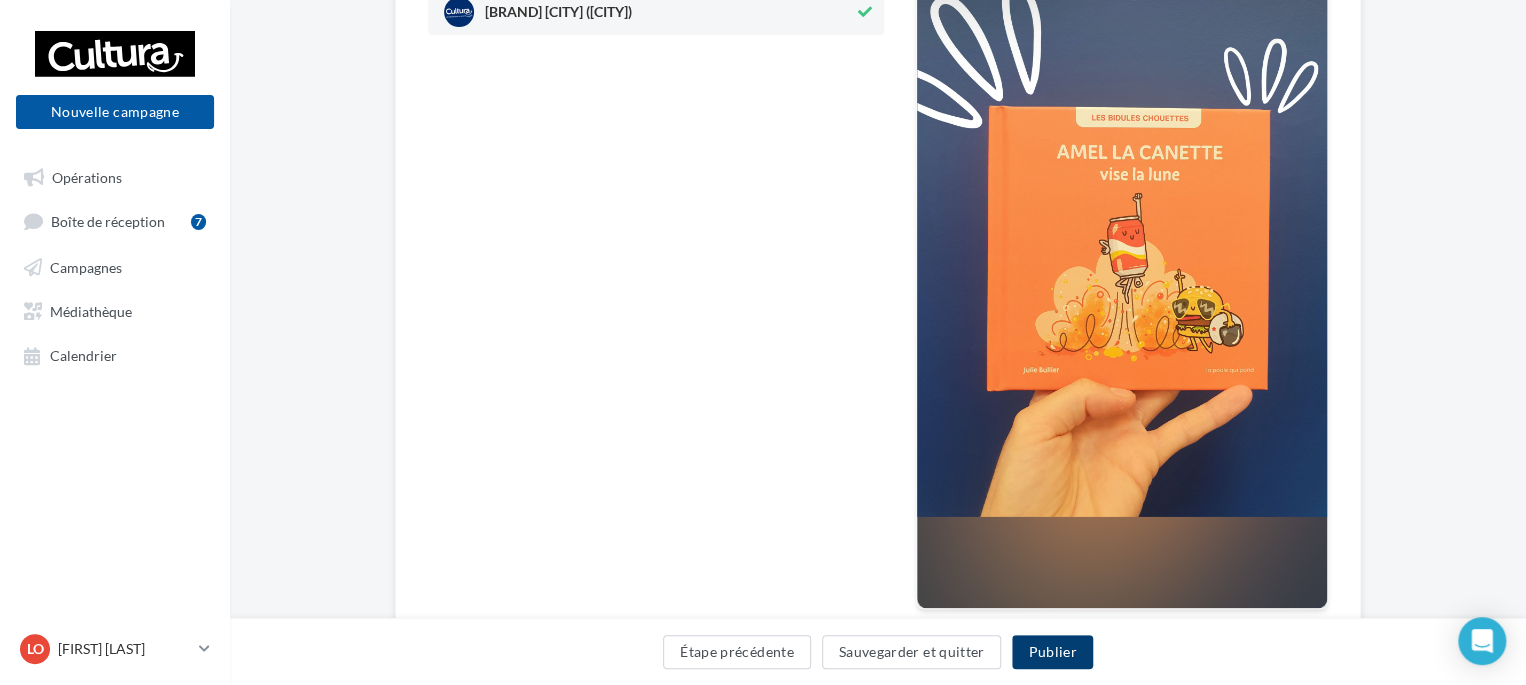 click on "Publier" at bounding box center [1052, 652] 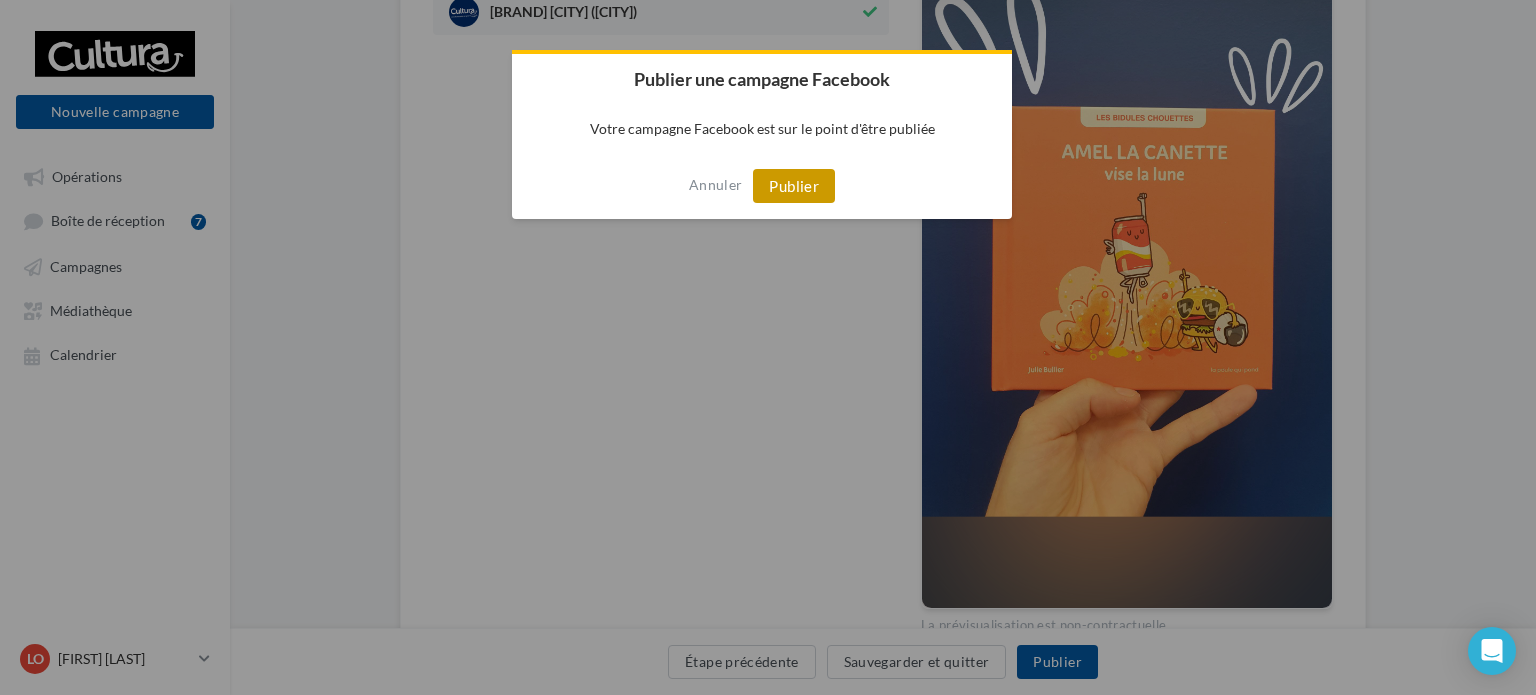 click on "Publier" at bounding box center (794, 186) 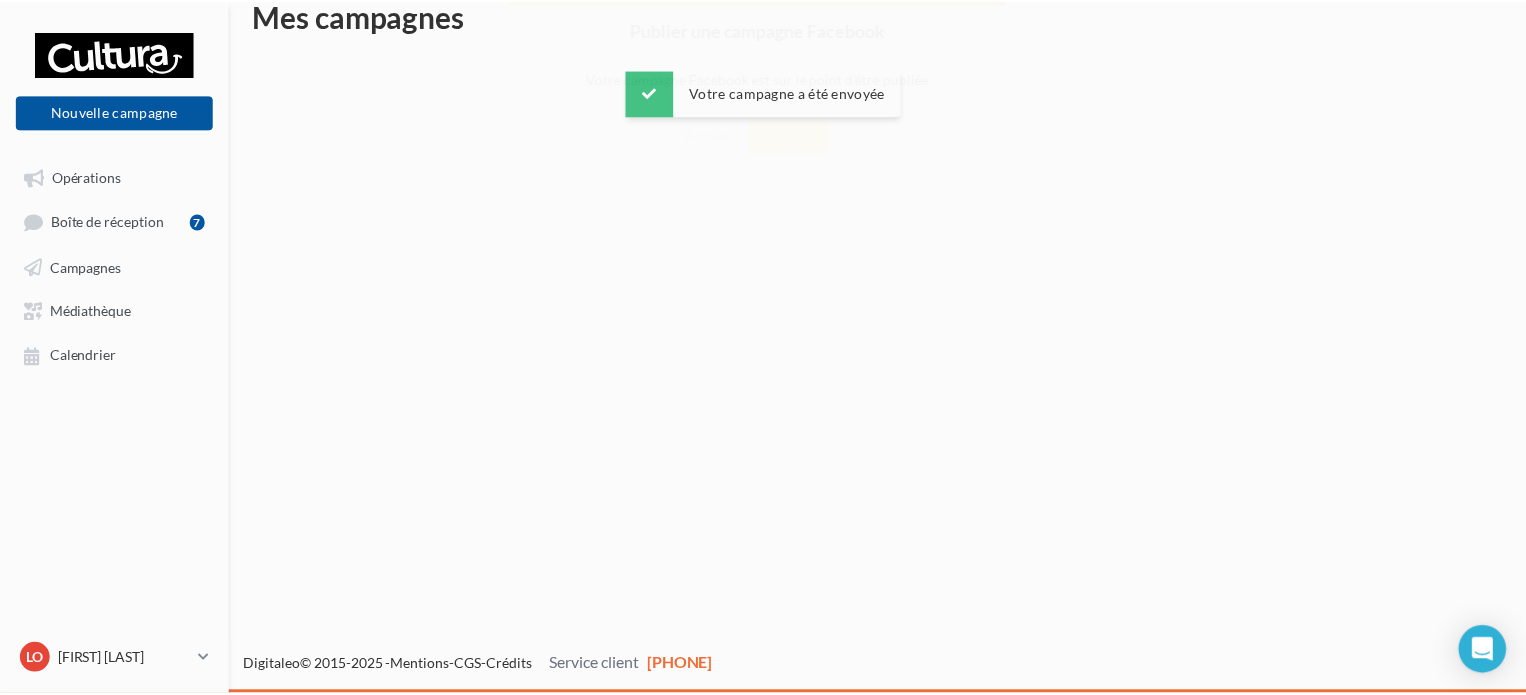 scroll, scrollTop: 32, scrollLeft: 0, axis: vertical 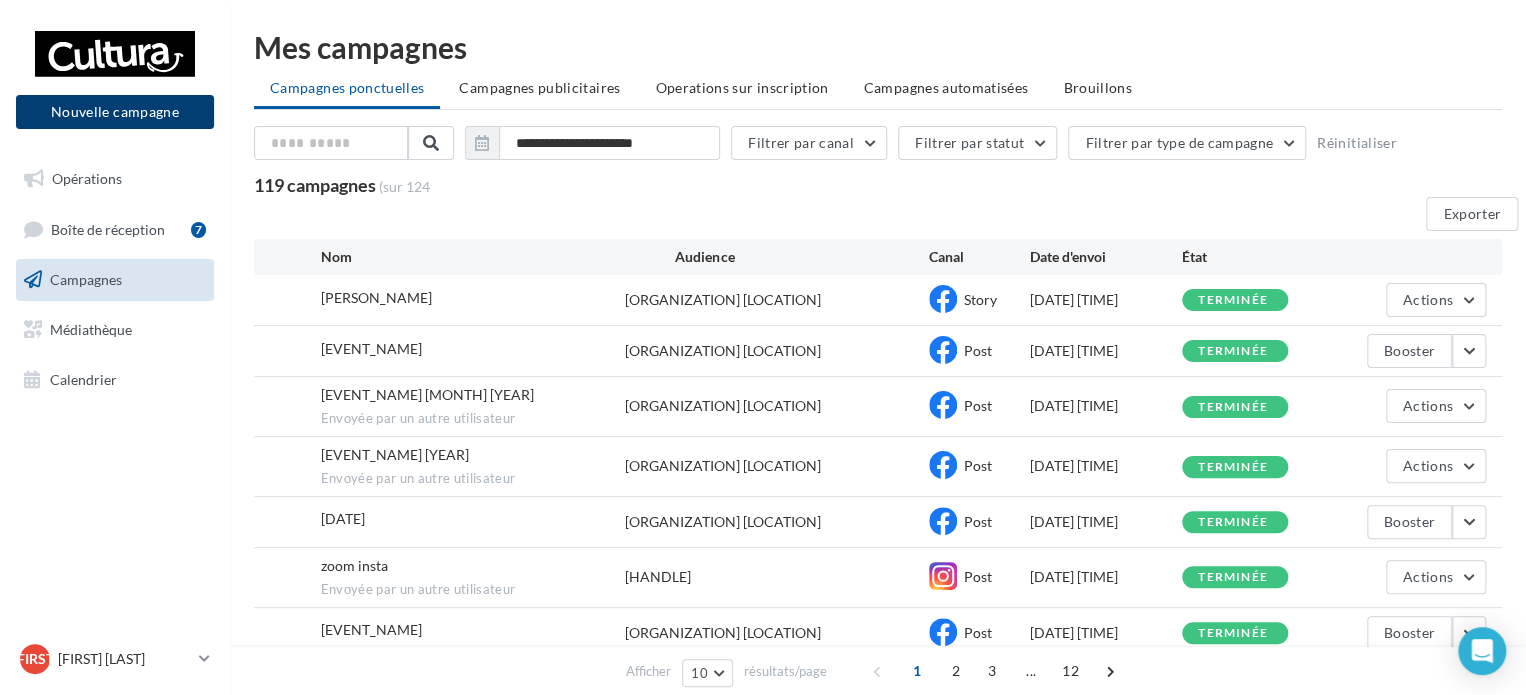 click on "Nouvelle campagne" at bounding box center (115, 112) 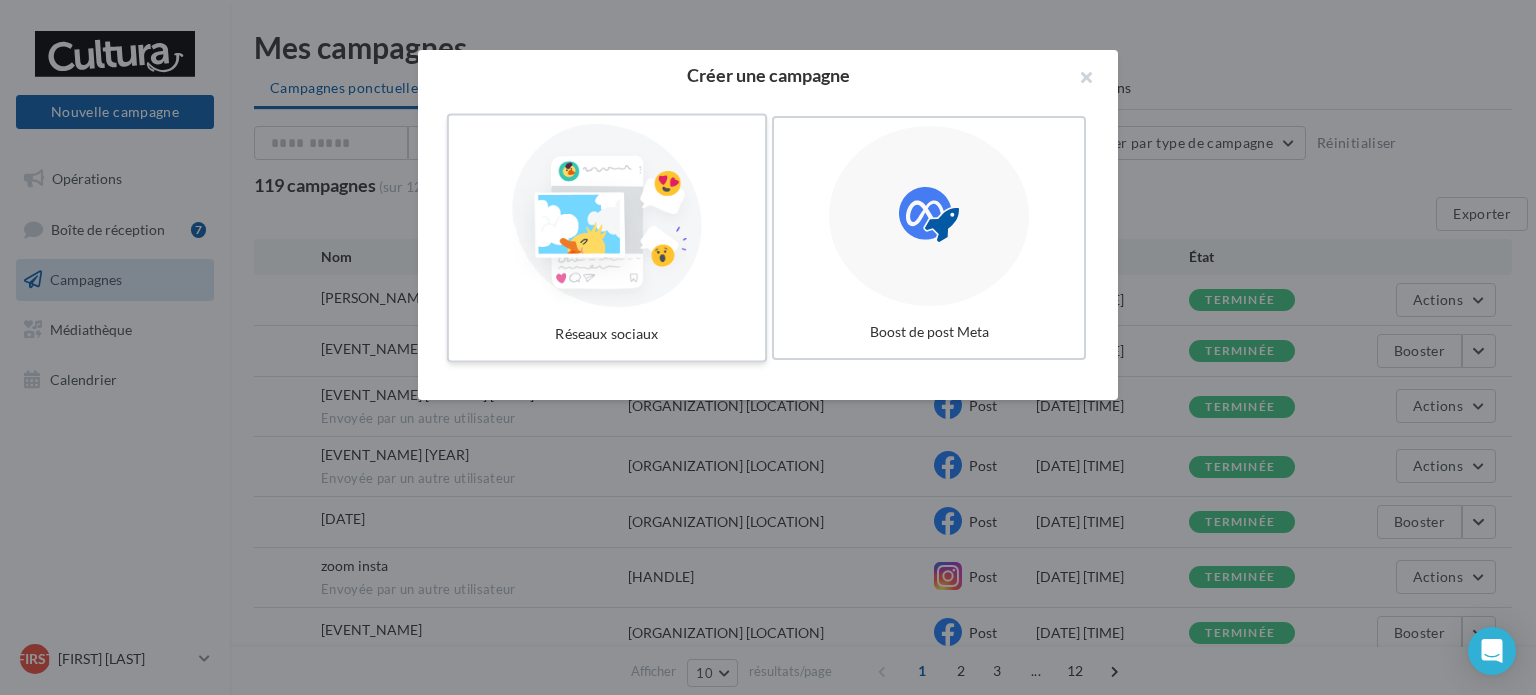 click at bounding box center (607, 216) 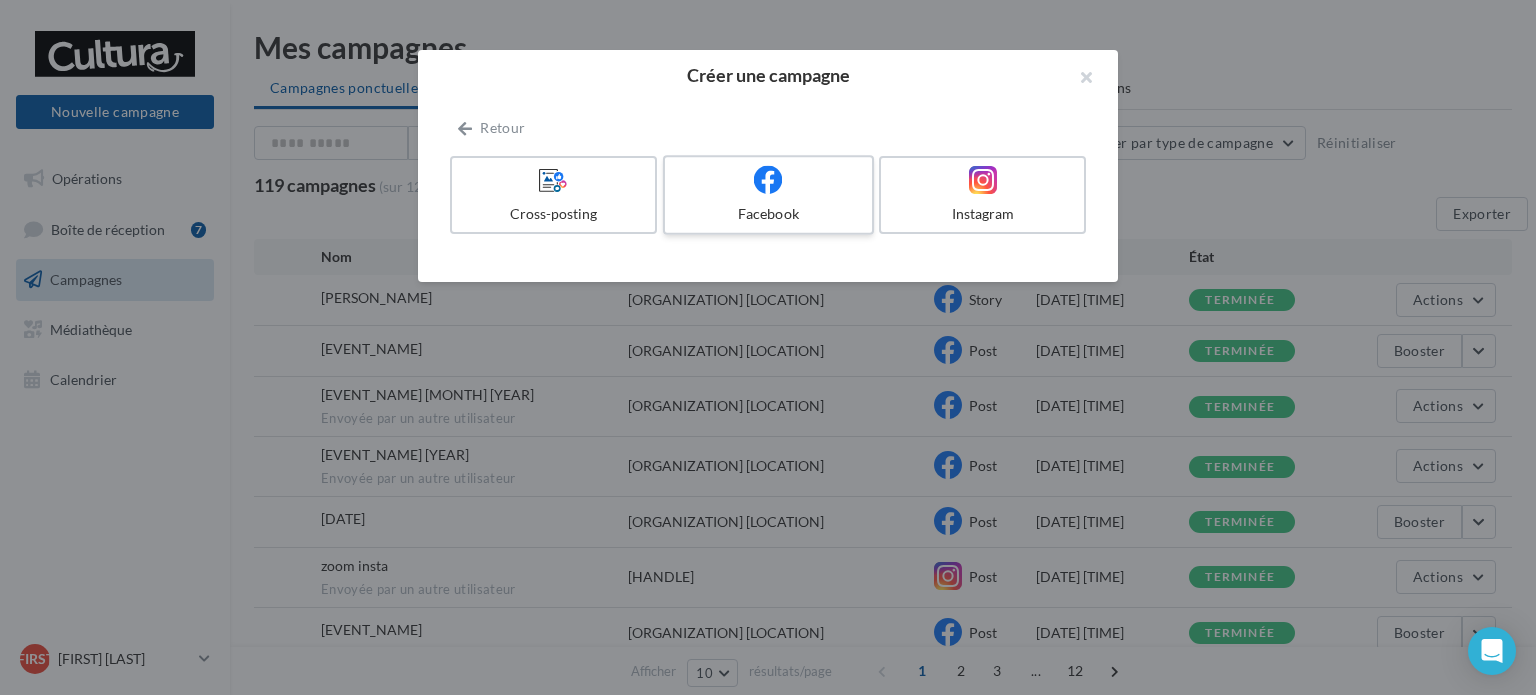 click on "Facebook" at bounding box center (768, 195) 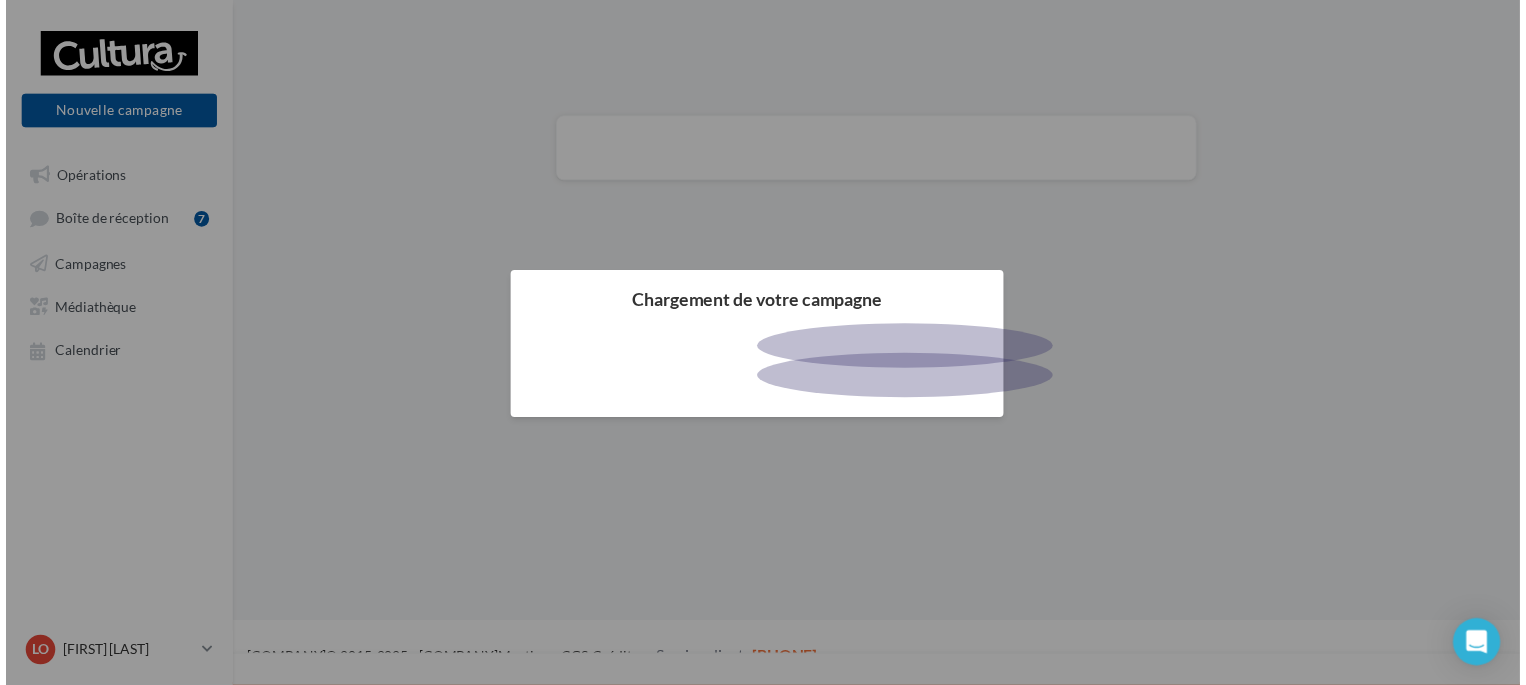 scroll, scrollTop: 0, scrollLeft: 0, axis: both 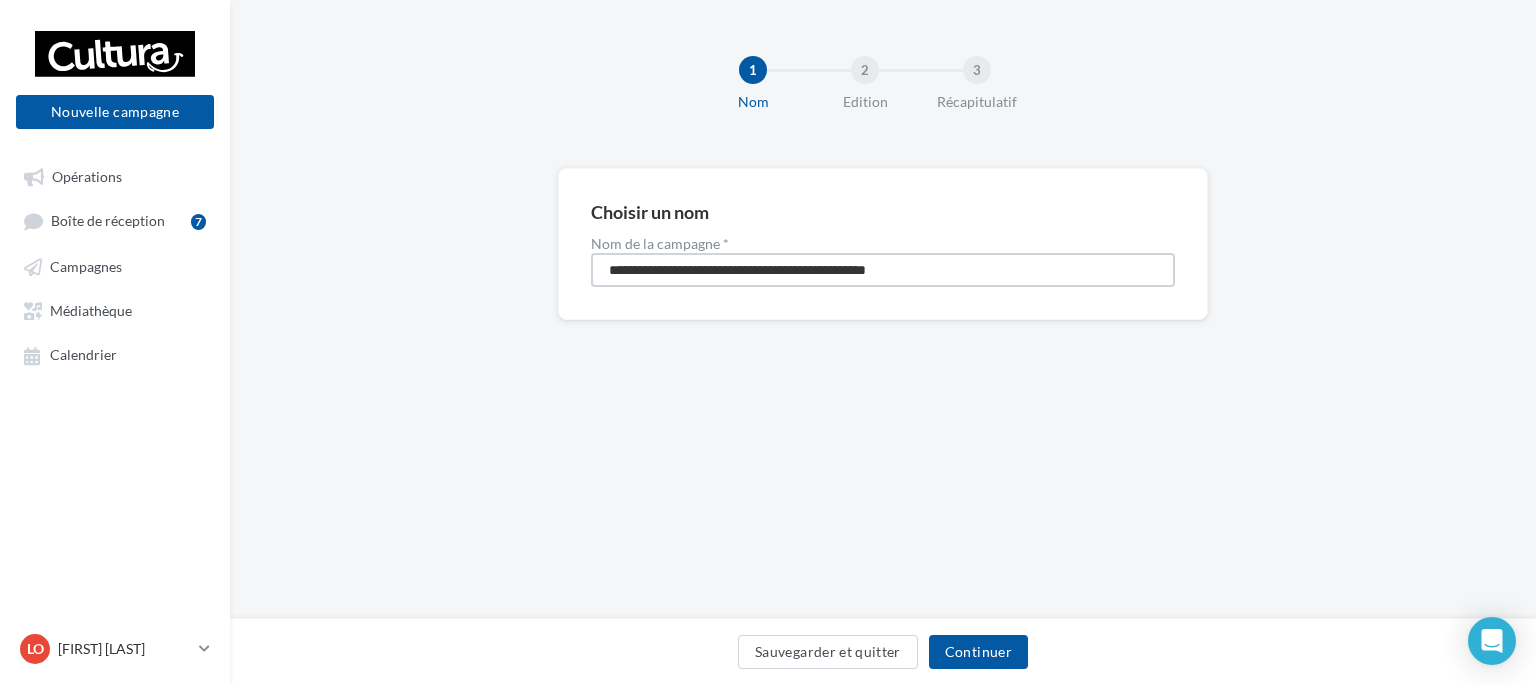 click on "**********" at bounding box center [883, 270] 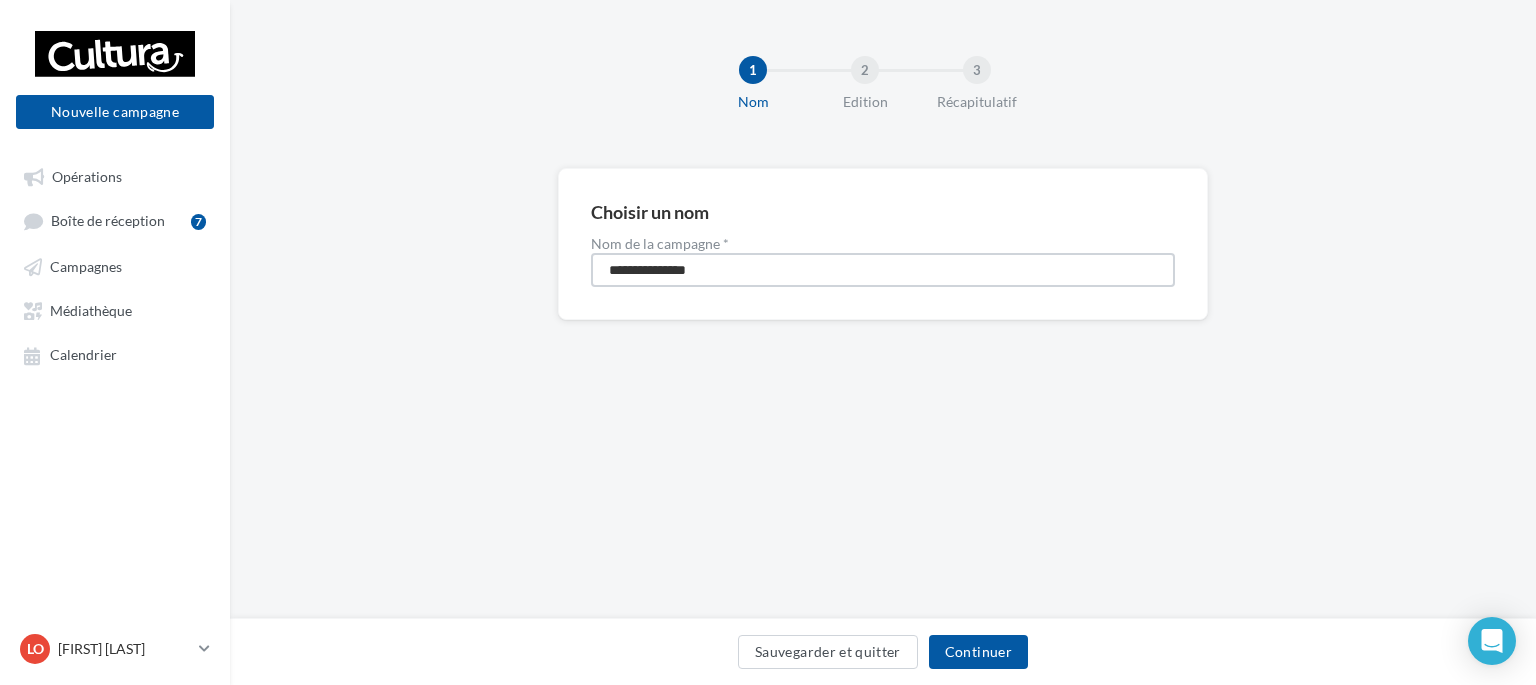 type on "**********" 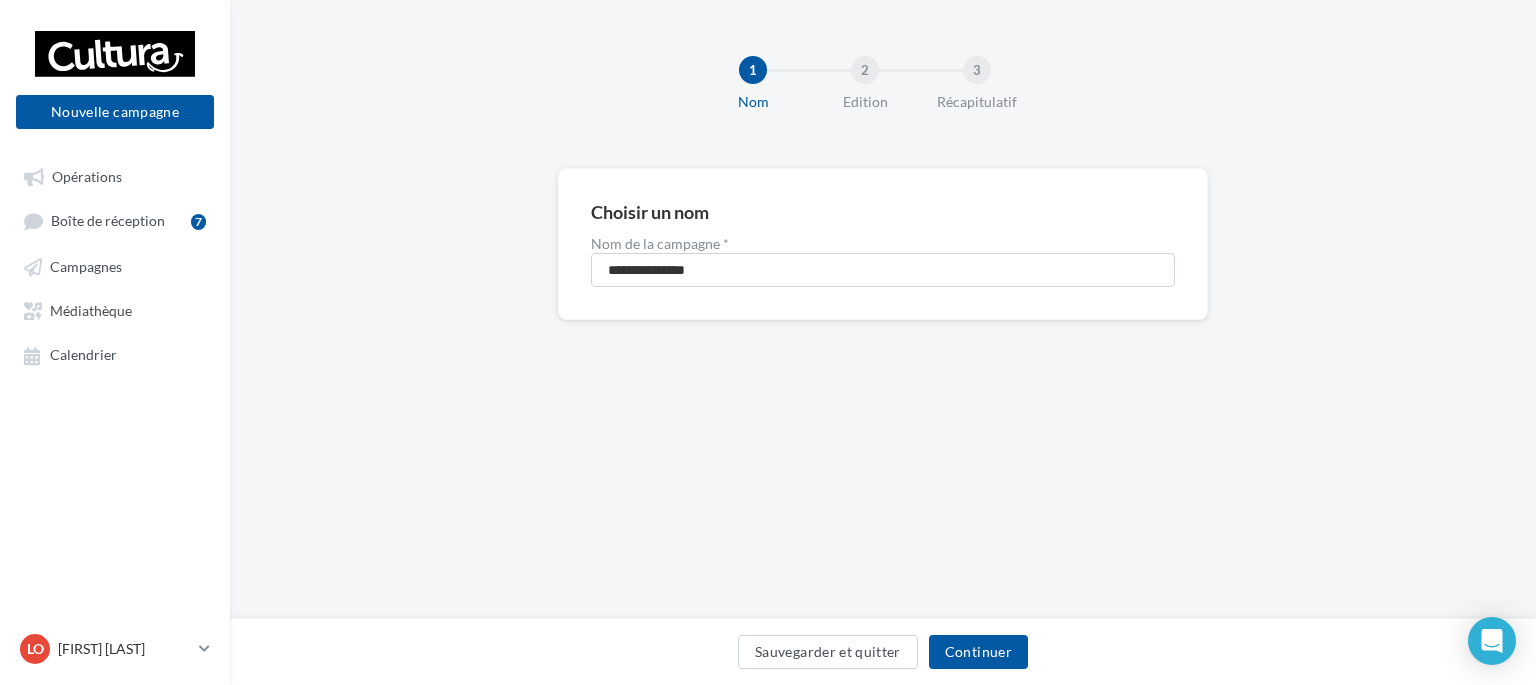 click on "**********" at bounding box center [883, 309] 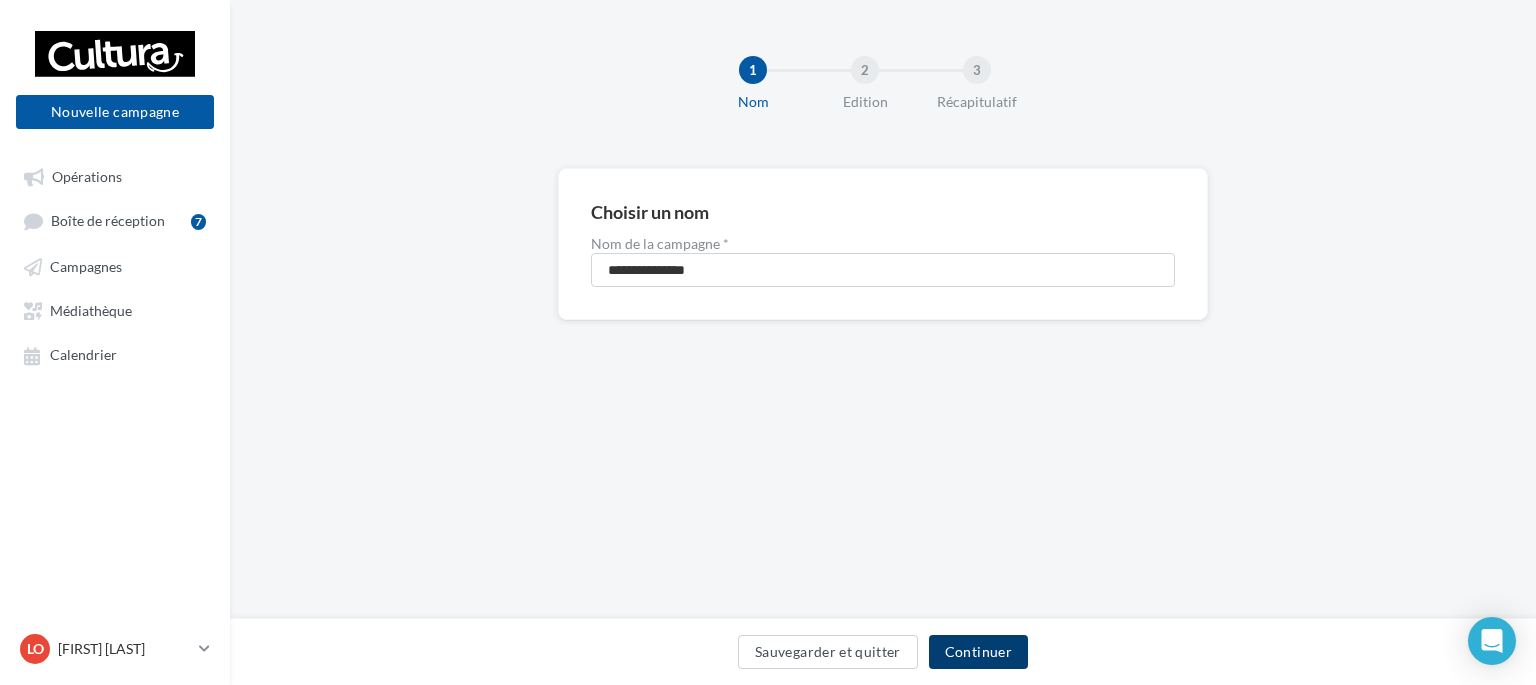 click on "Continuer" at bounding box center [978, 652] 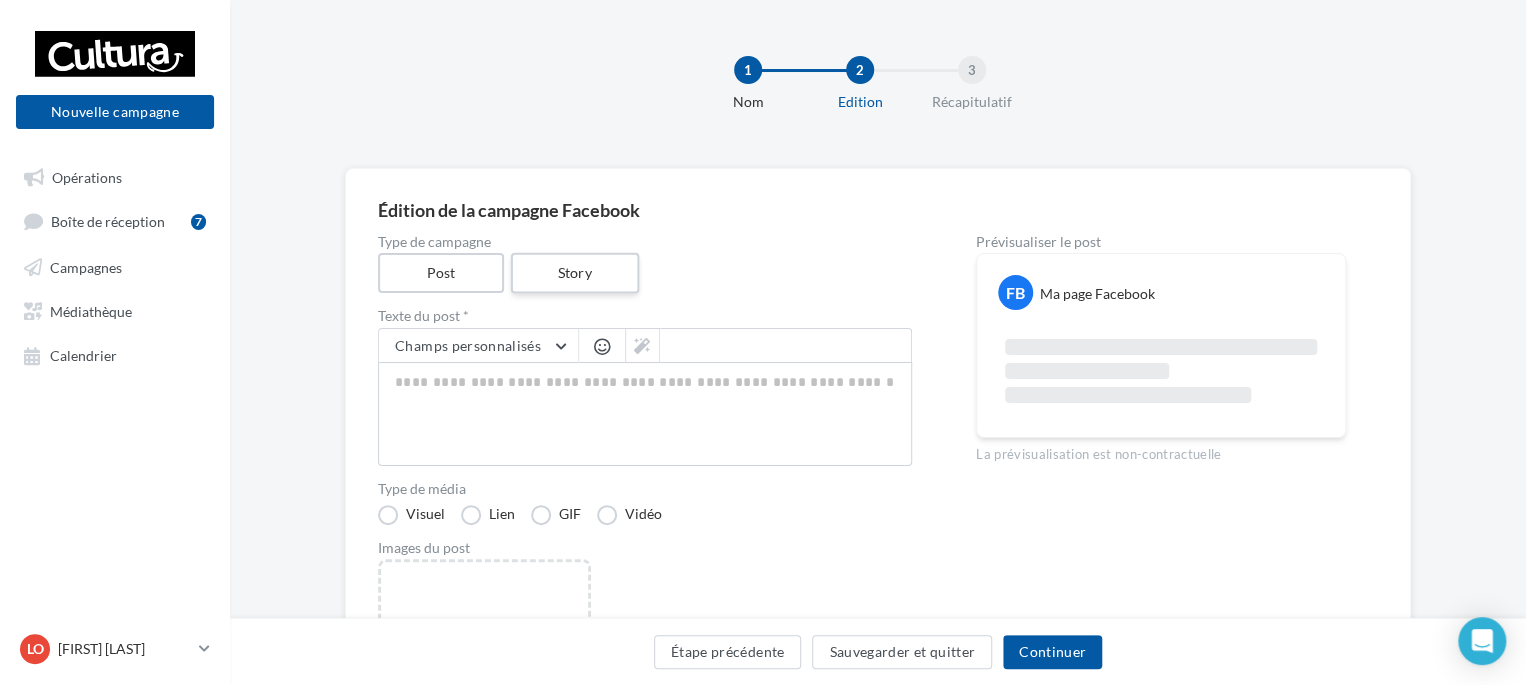 click on "Story" at bounding box center (574, 273) 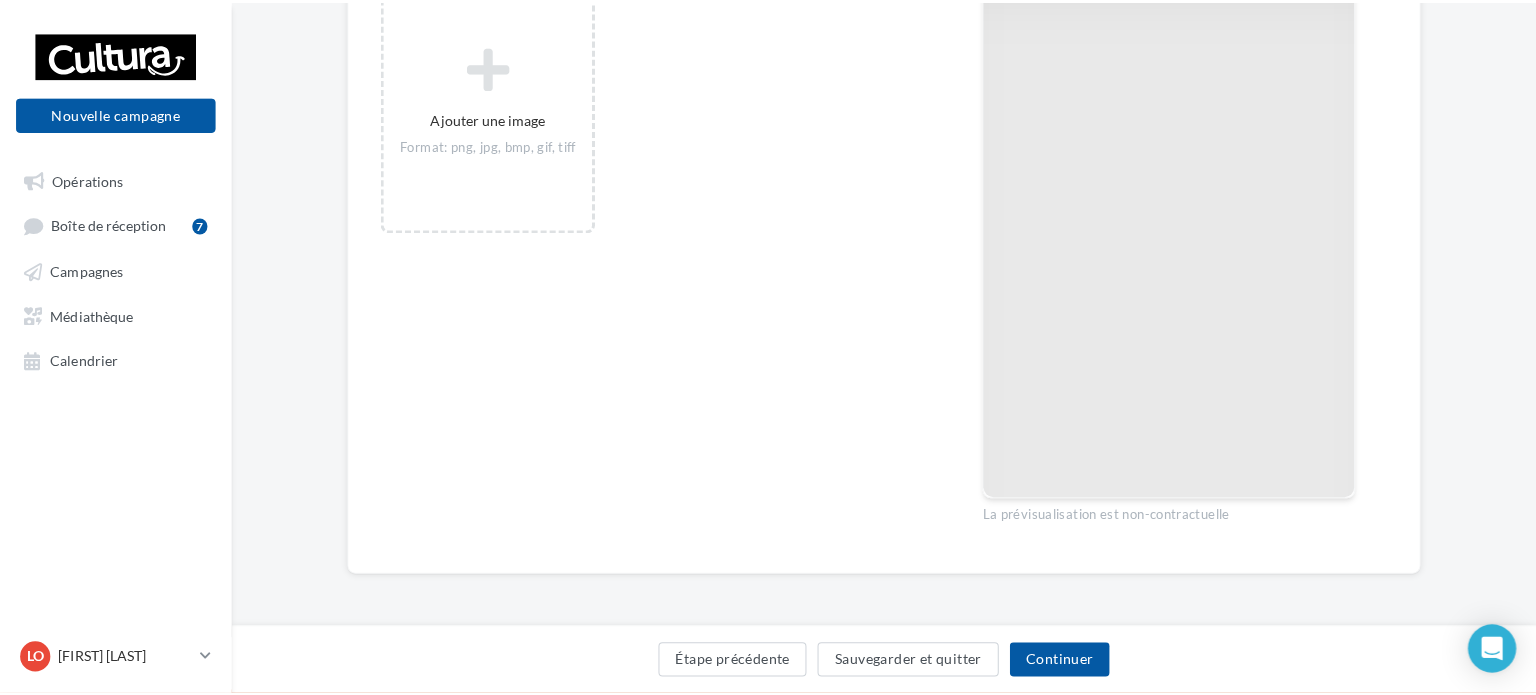 scroll, scrollTop: 17, scrollLeft: 0, axis: vertical 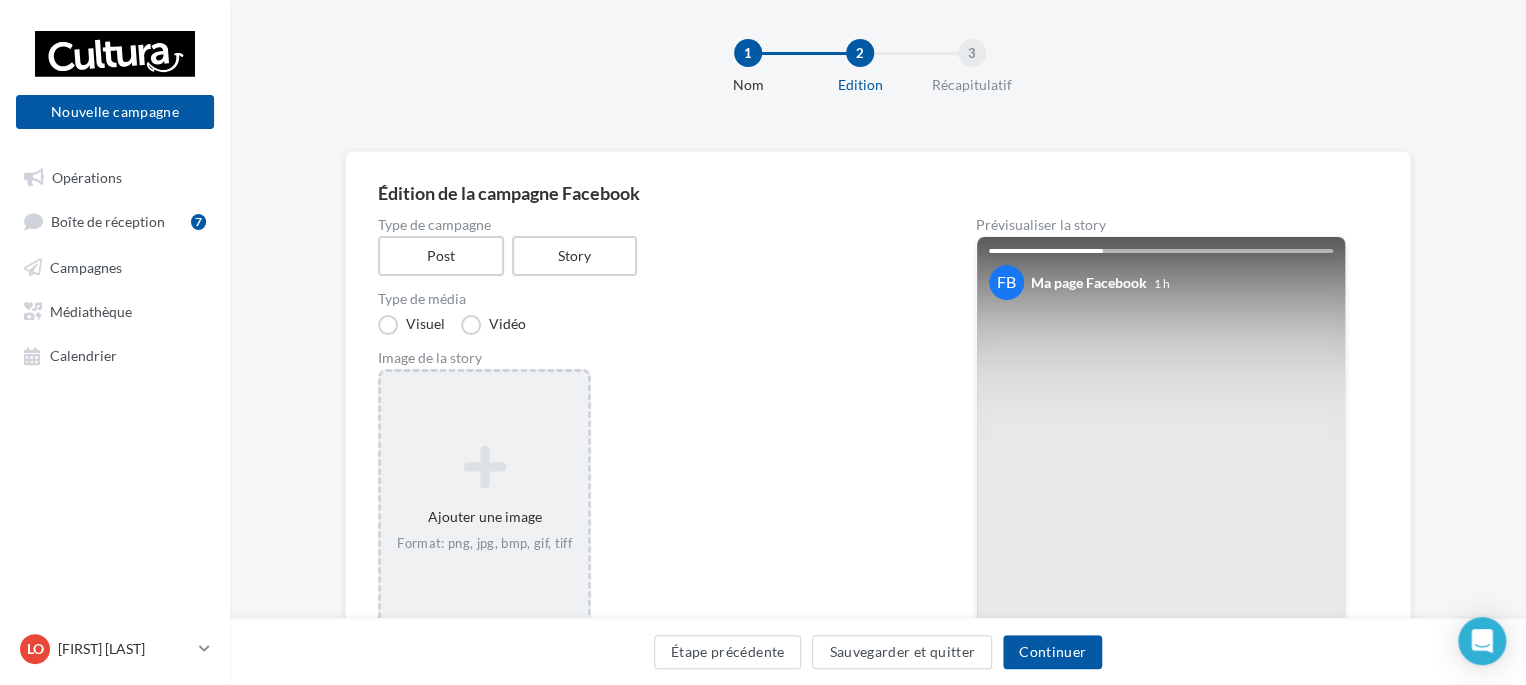 click at bounding box center [484, 467] 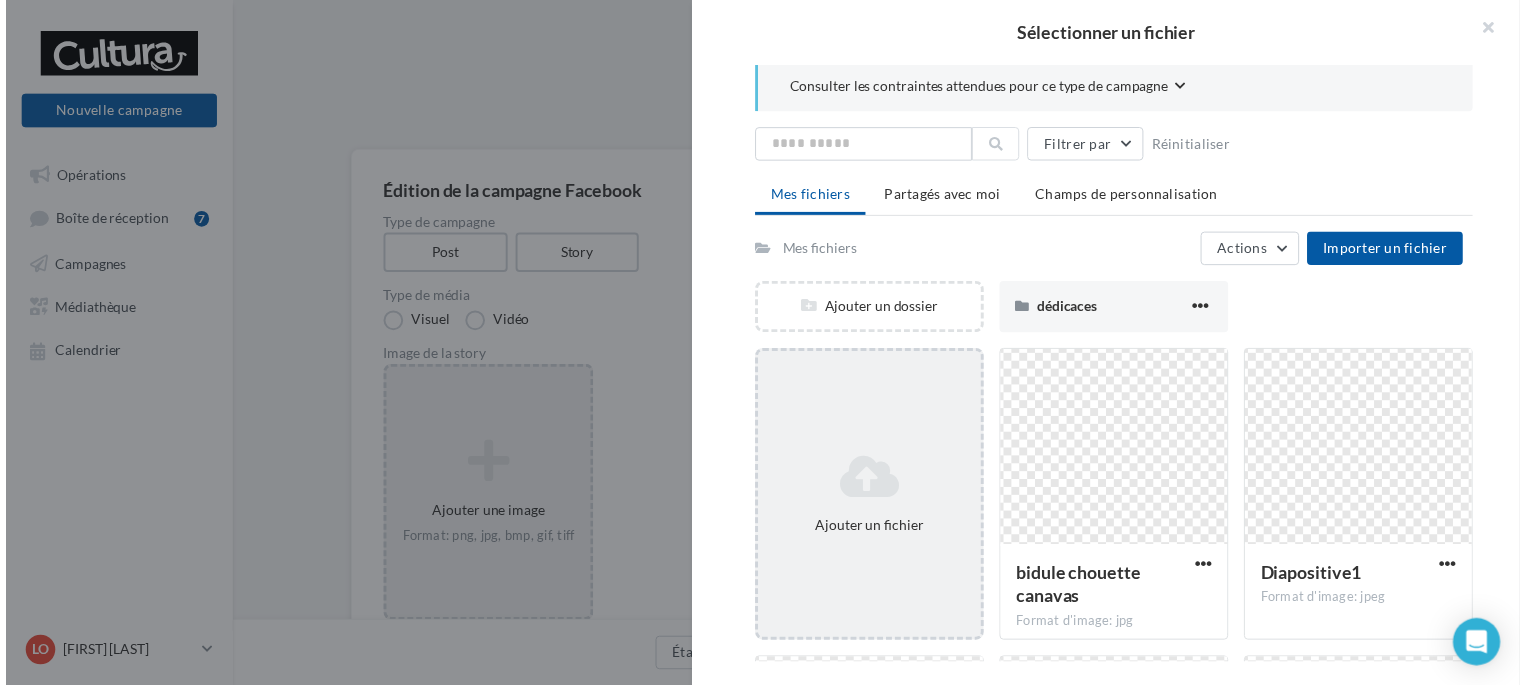 scroll, scrollTop: 0, scrollLeft: 0, axis: both 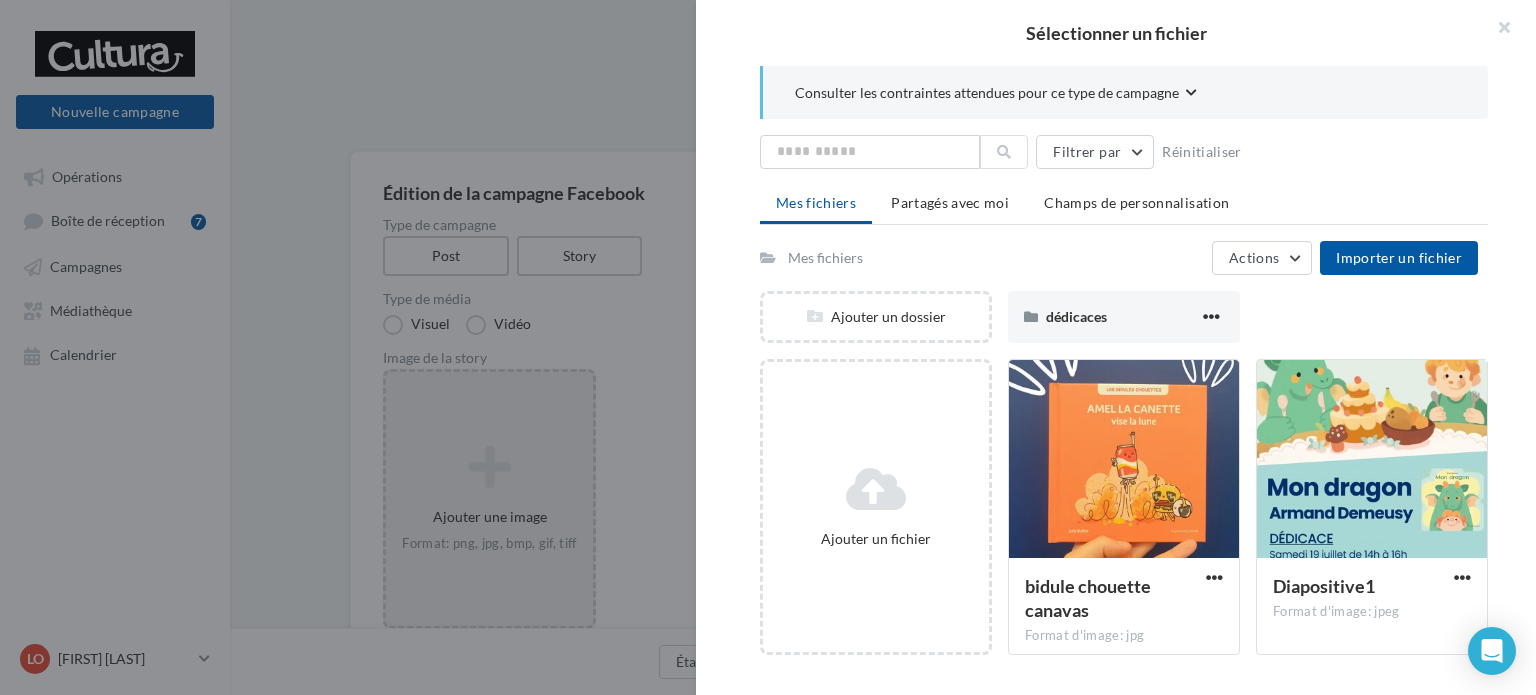 click at bounding box center (768, 347) 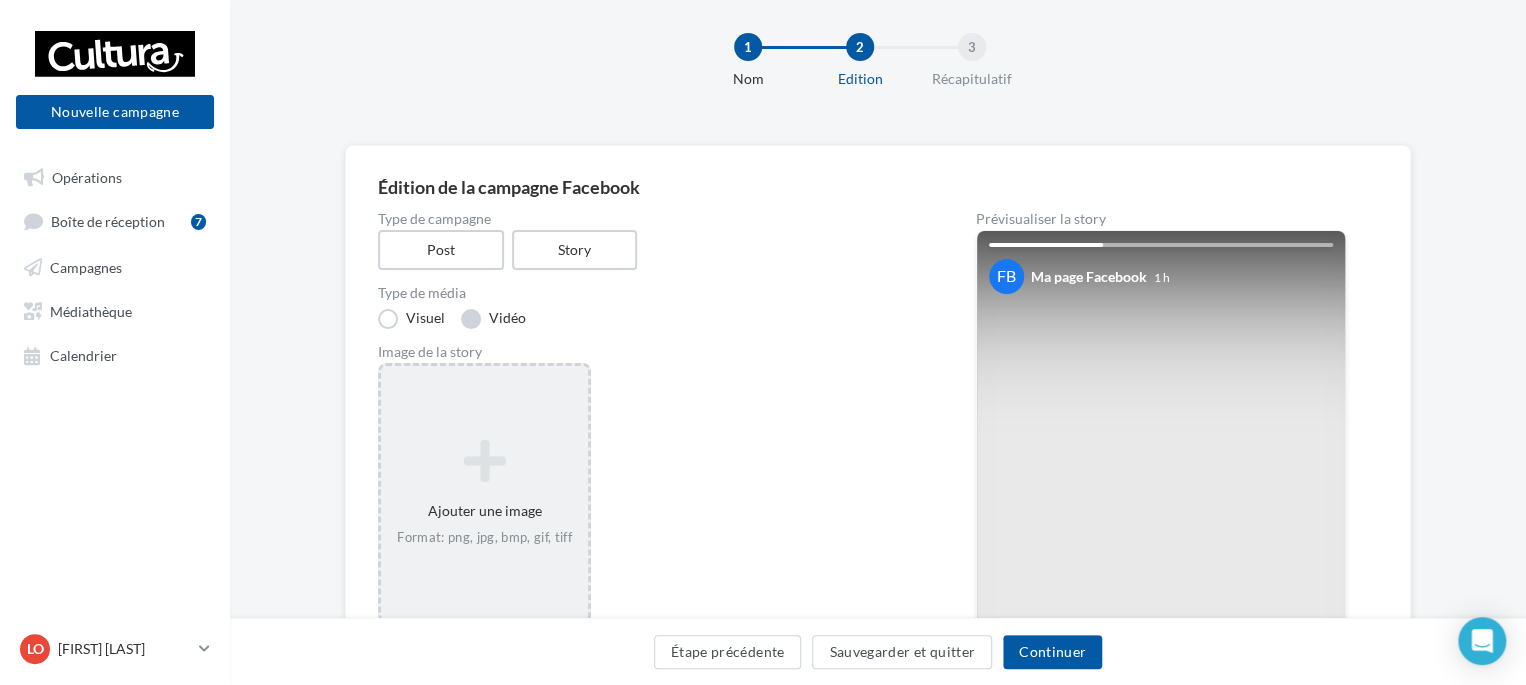 scroll, scrollTop: 17, scrollLeft: 0, axis: vertical 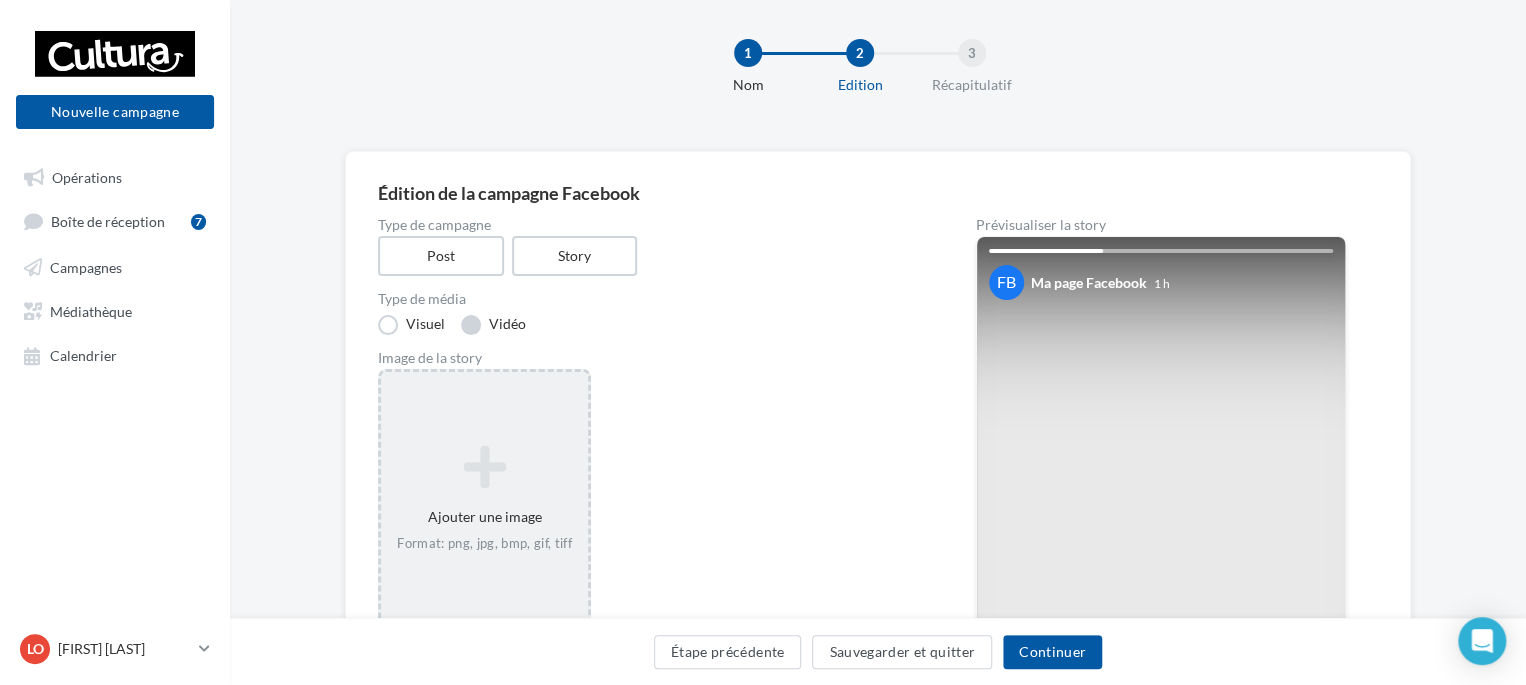 click on "Vidéo" at bounding box center [493, 325] 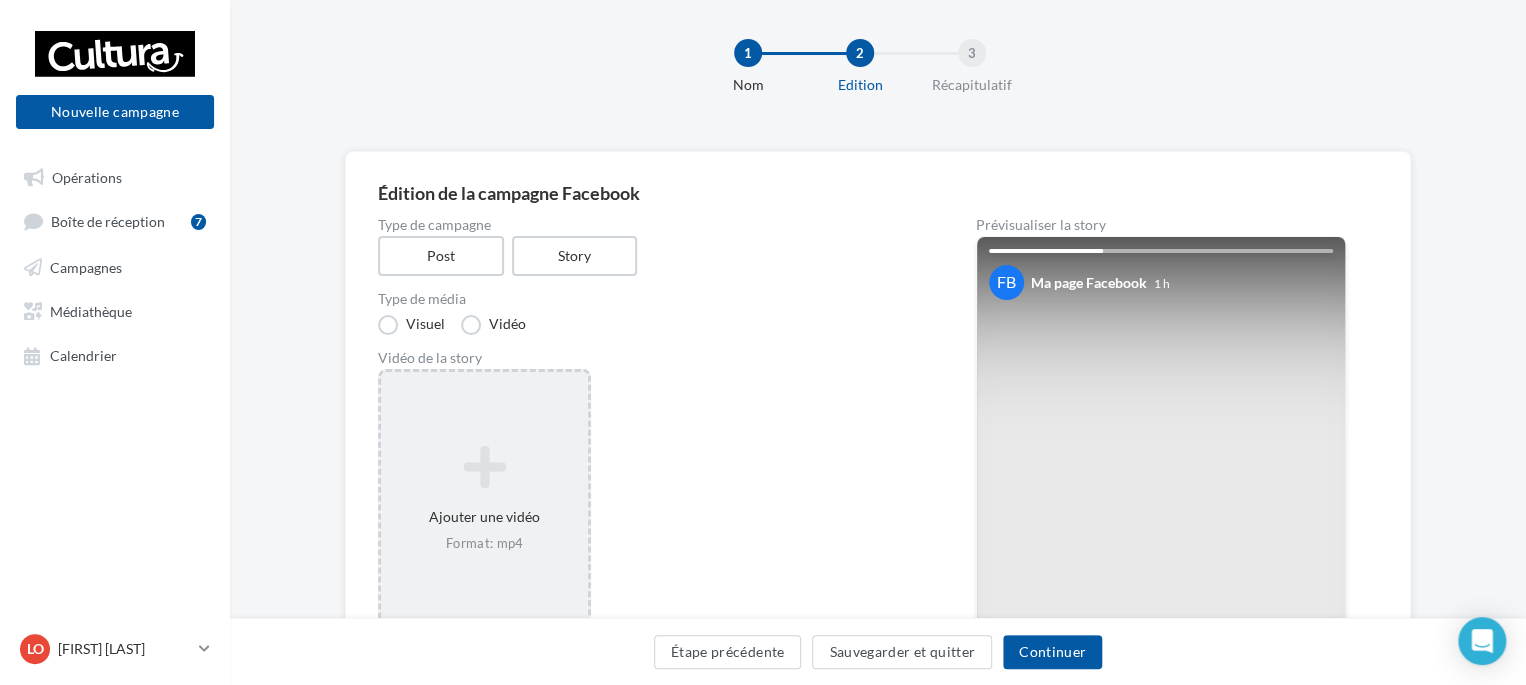 scroll, scrollTop: 117, scrollLeft: 0, axis: vertical 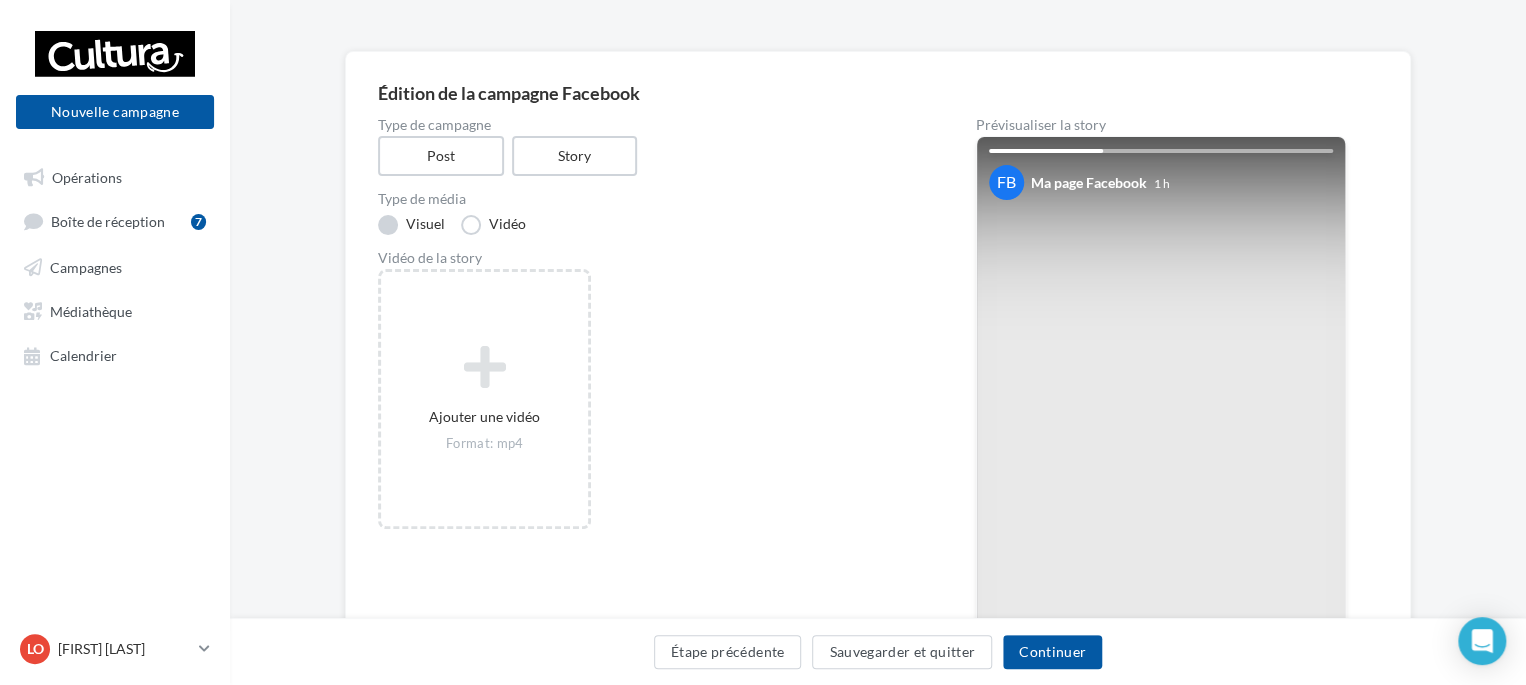 click on "Visuel" at bounding box center (411, 225) 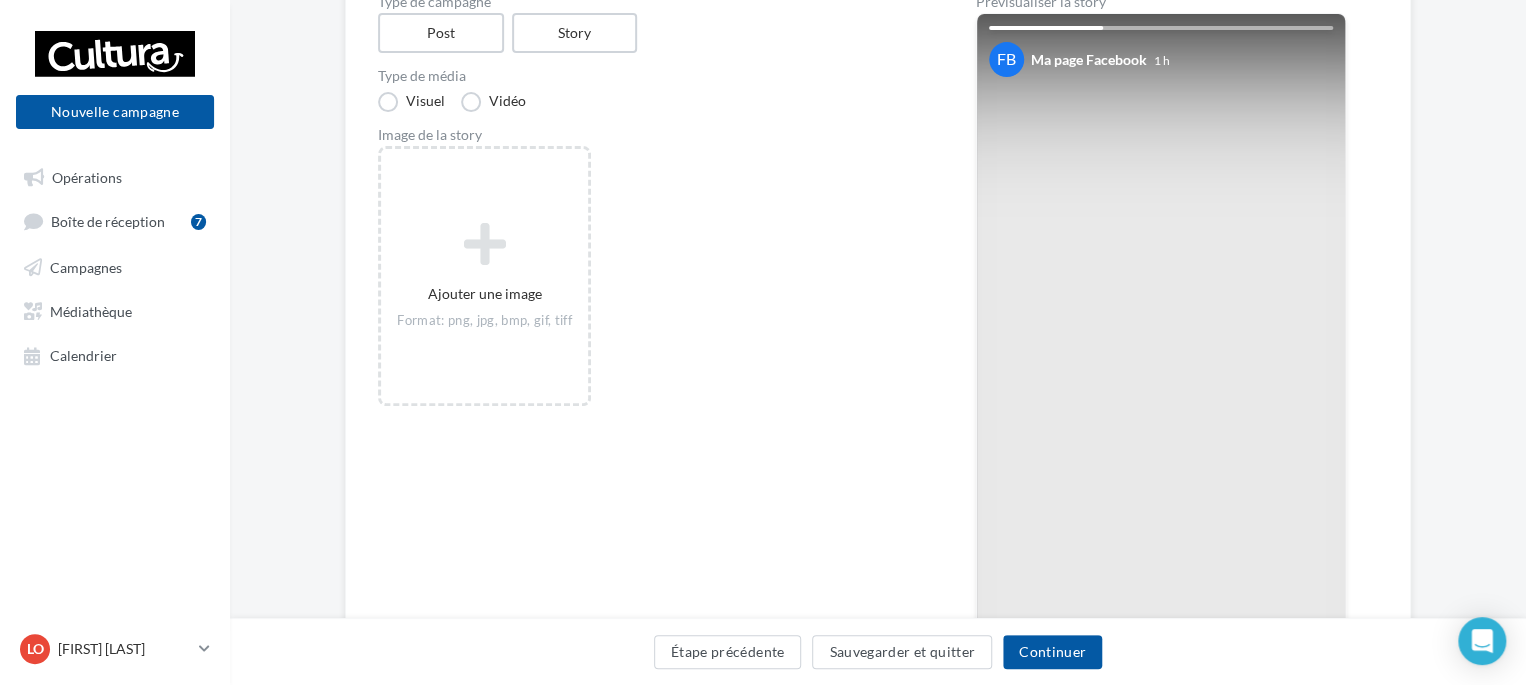 scroll, scrollTop: 117, scrollLeft: 0, axis: vertical 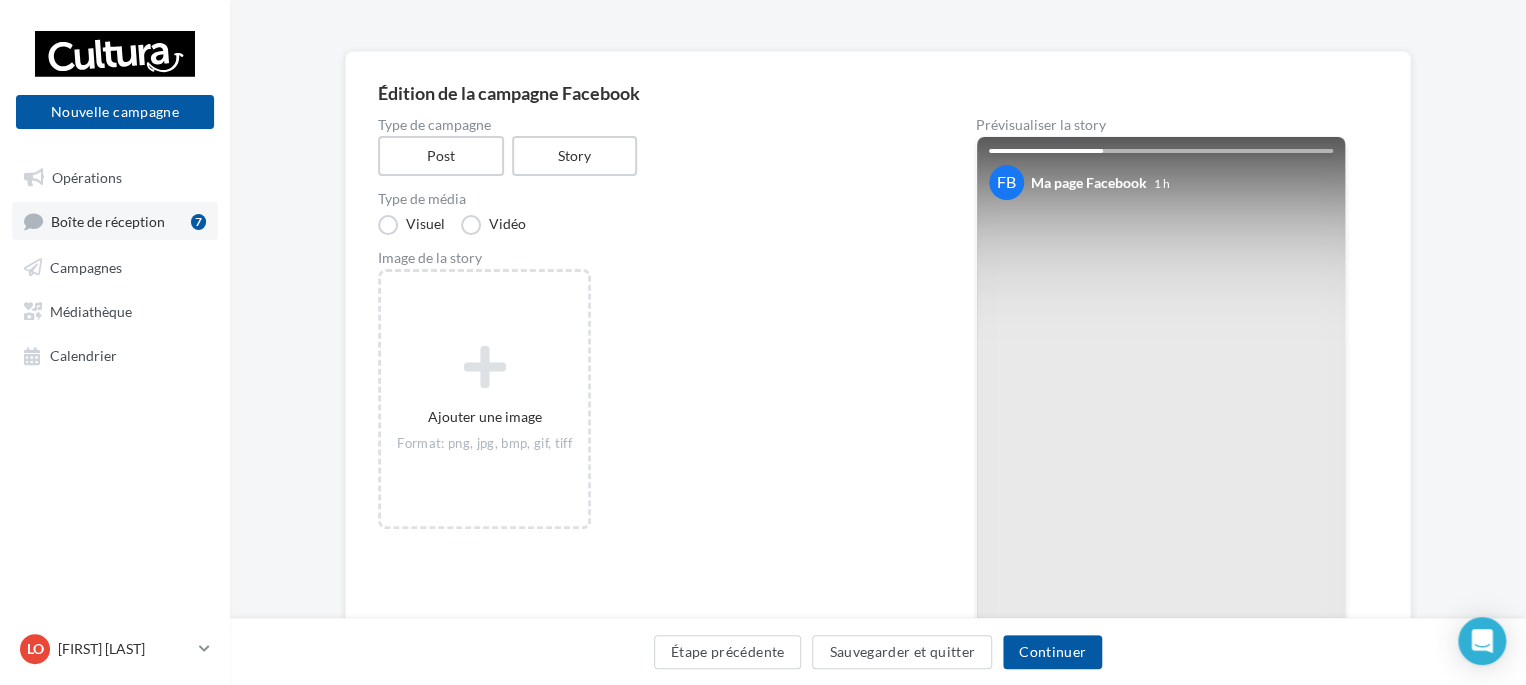 click on "Boîte de réception" at bounding box center (108, 221) 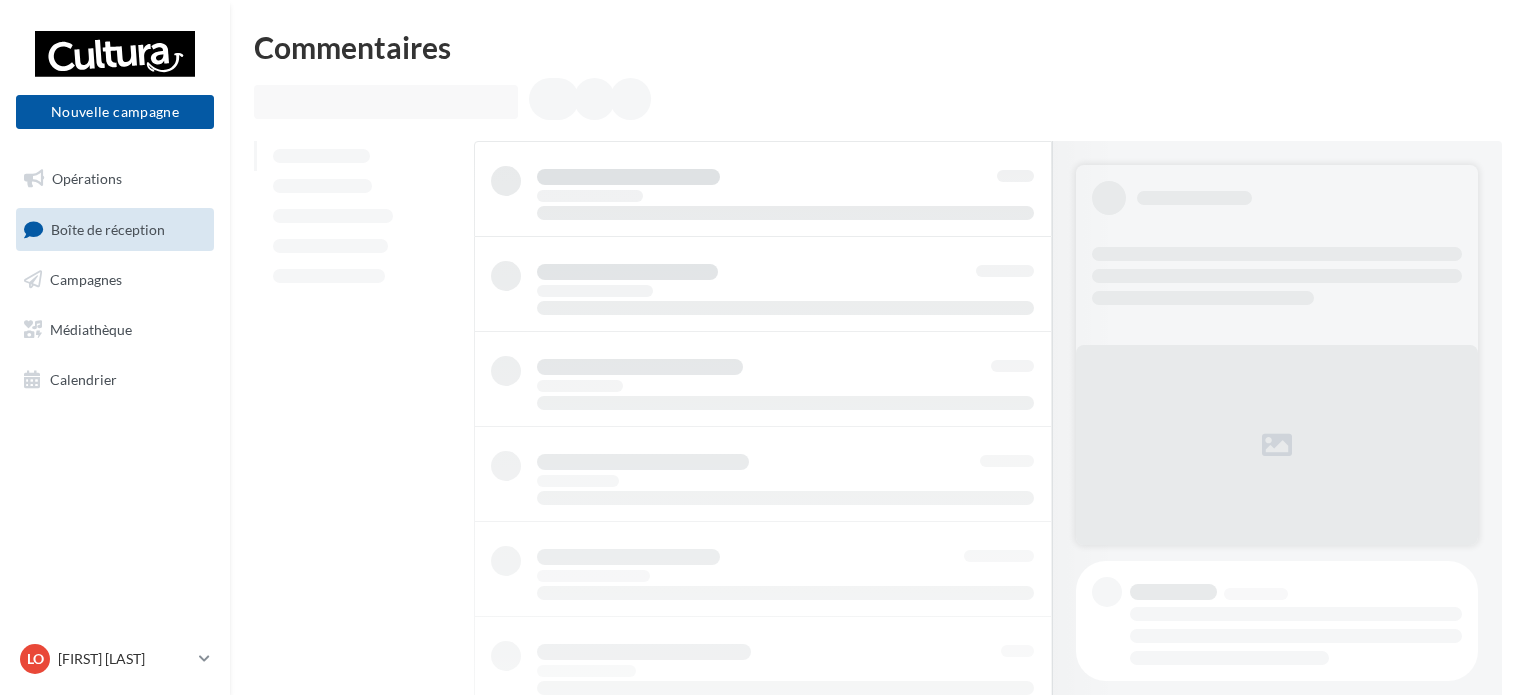 scroll, scrollTop: 0, scrollLeft: 0, axis: both 